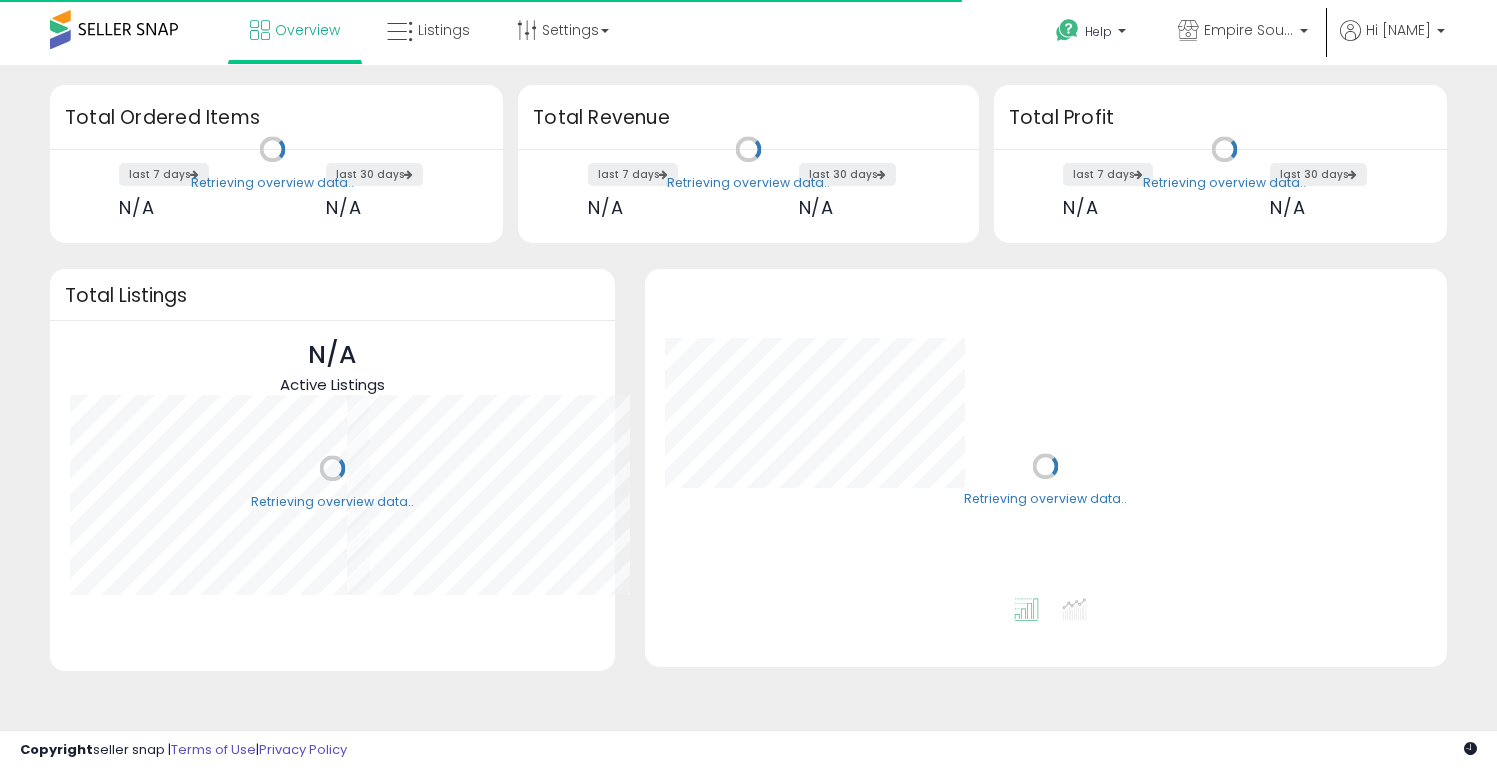 scroll, scrollTop: 0, scrollLeft: 0, axis: both 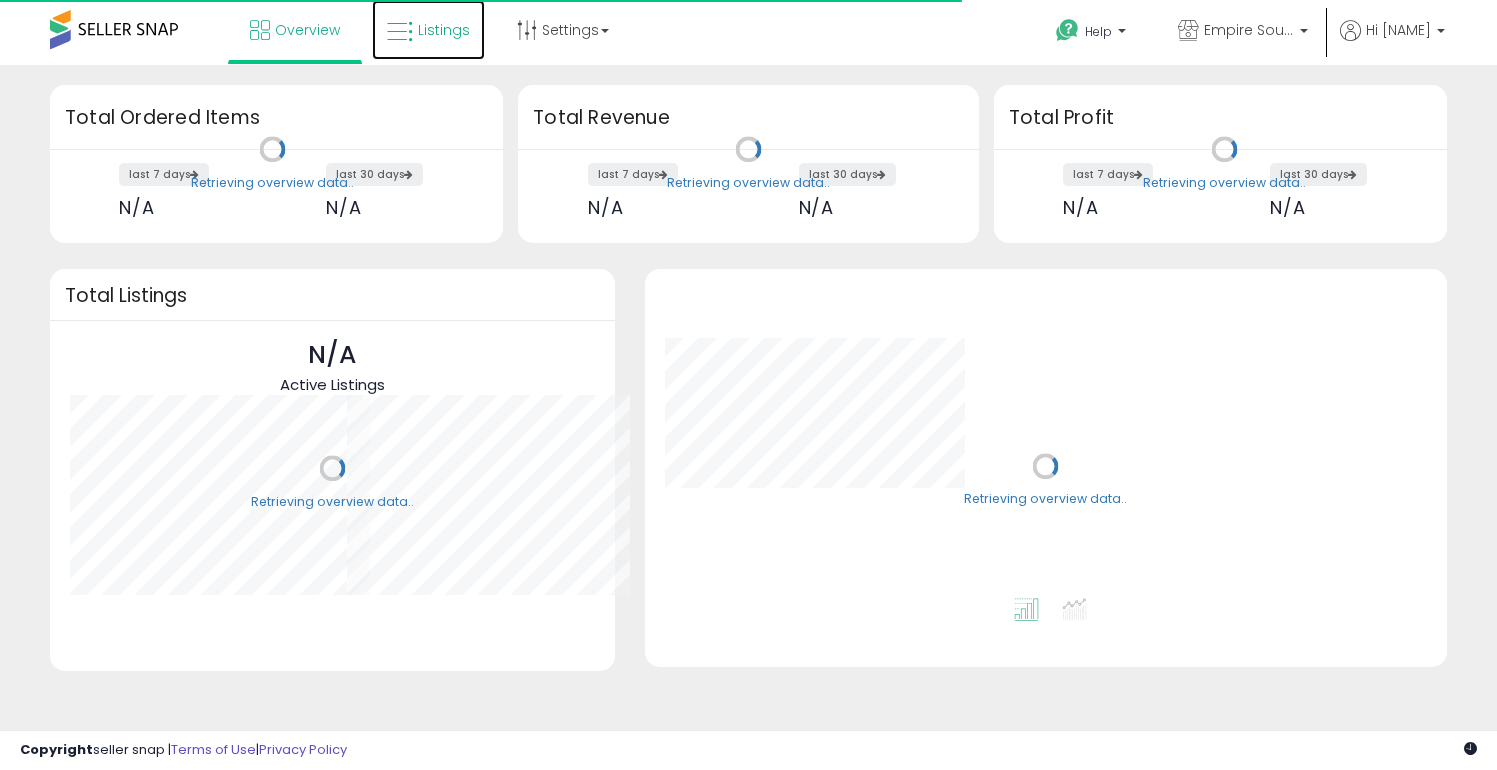 click on "Listings" at bounding box center [428, 30] 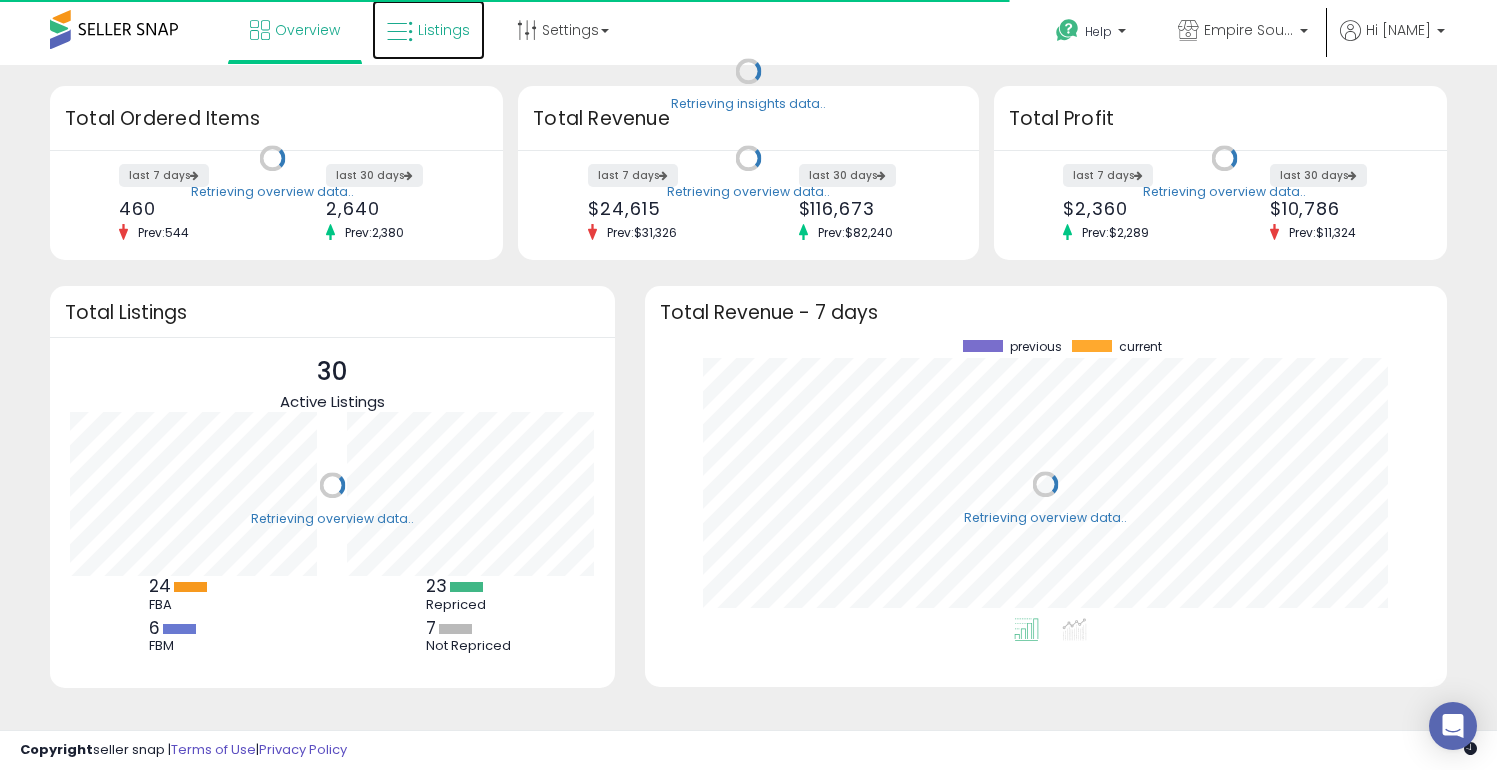 scroll, scrollTop: 999800, scrollLeft: 999722, axis: both 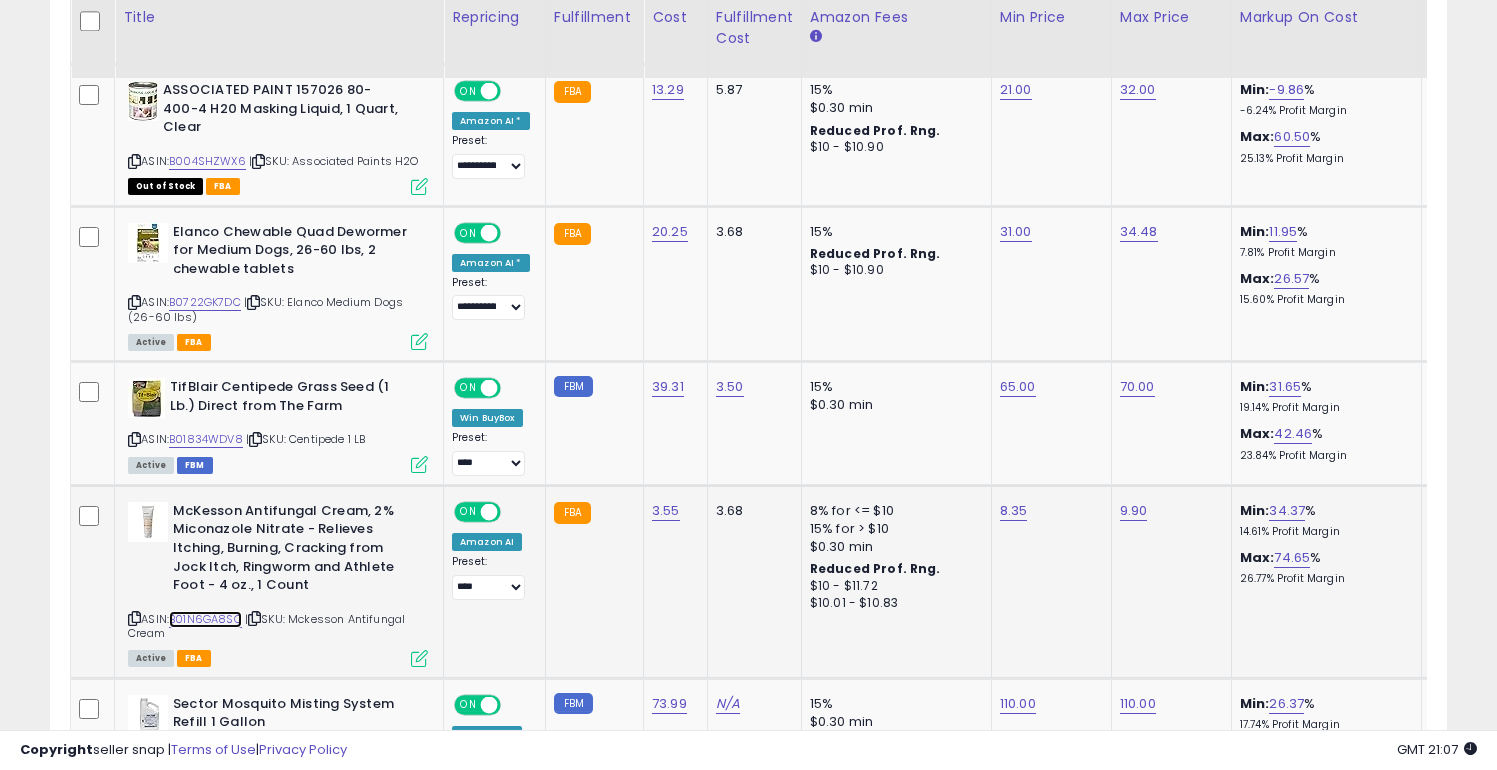 click on "B01N6GA8SQ" at bounding box center (205, 619) 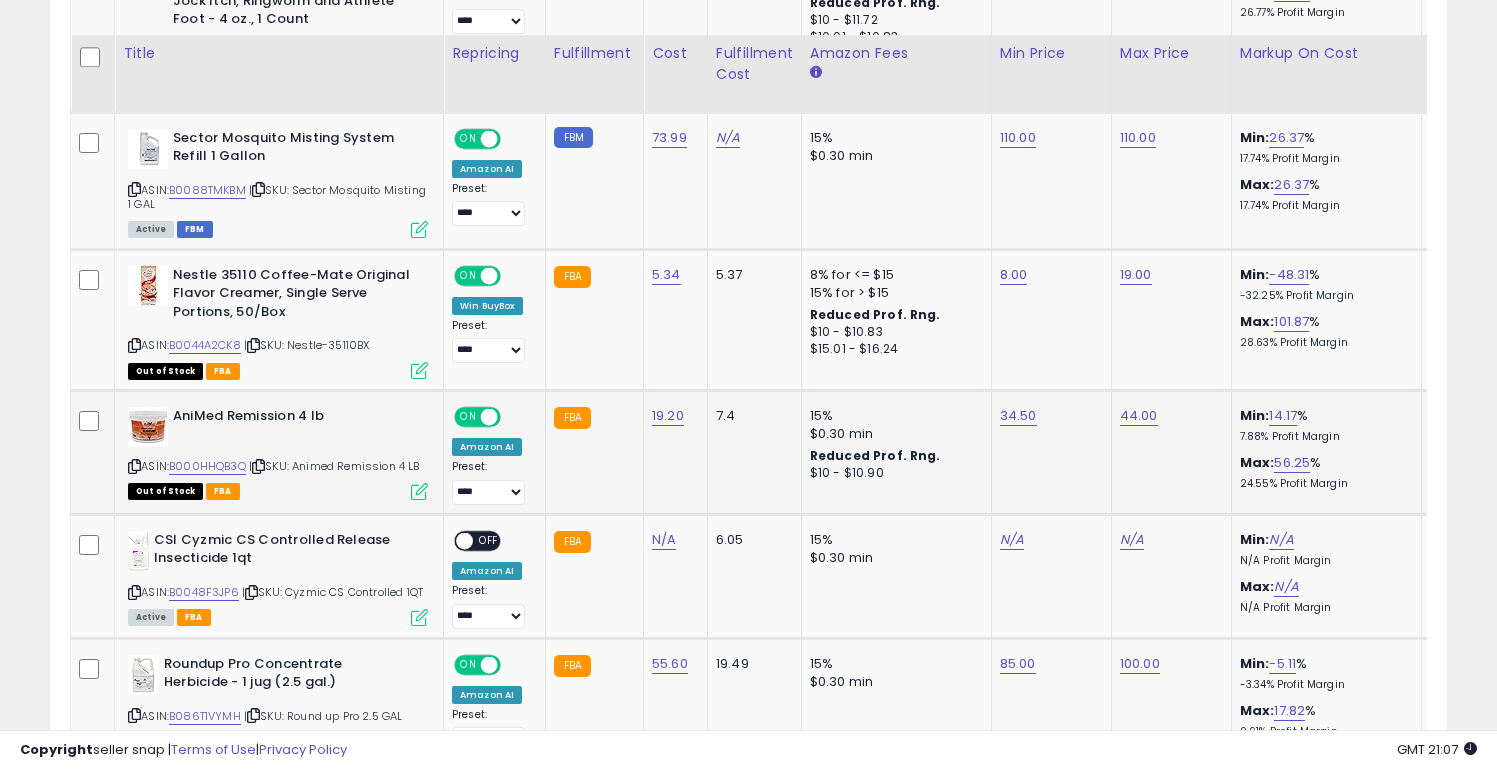 scroll, scrollTop: 1864, scrollLeft: 0, axis: vertical 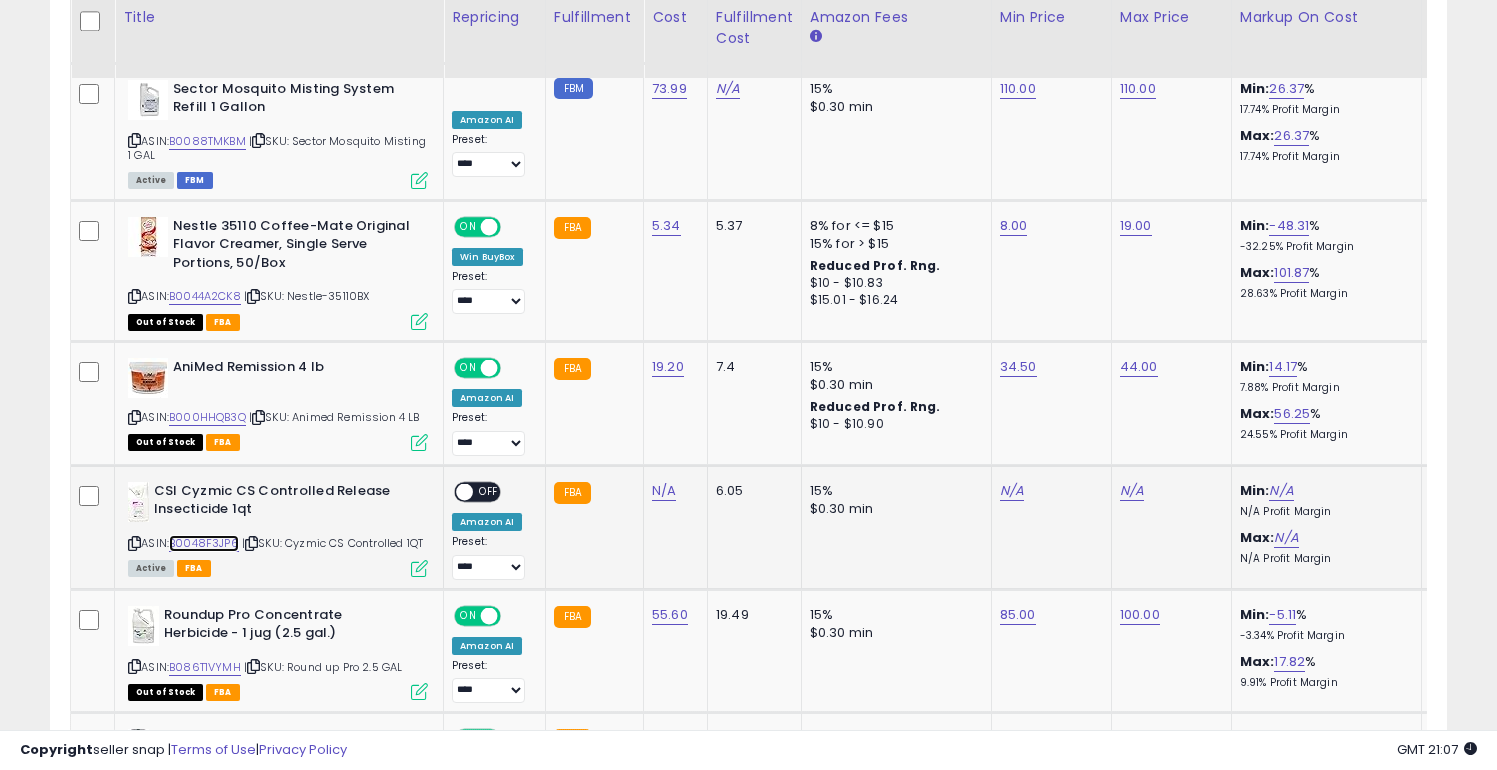 click on "B0048F3JP6" at bounding box center [204, 543] 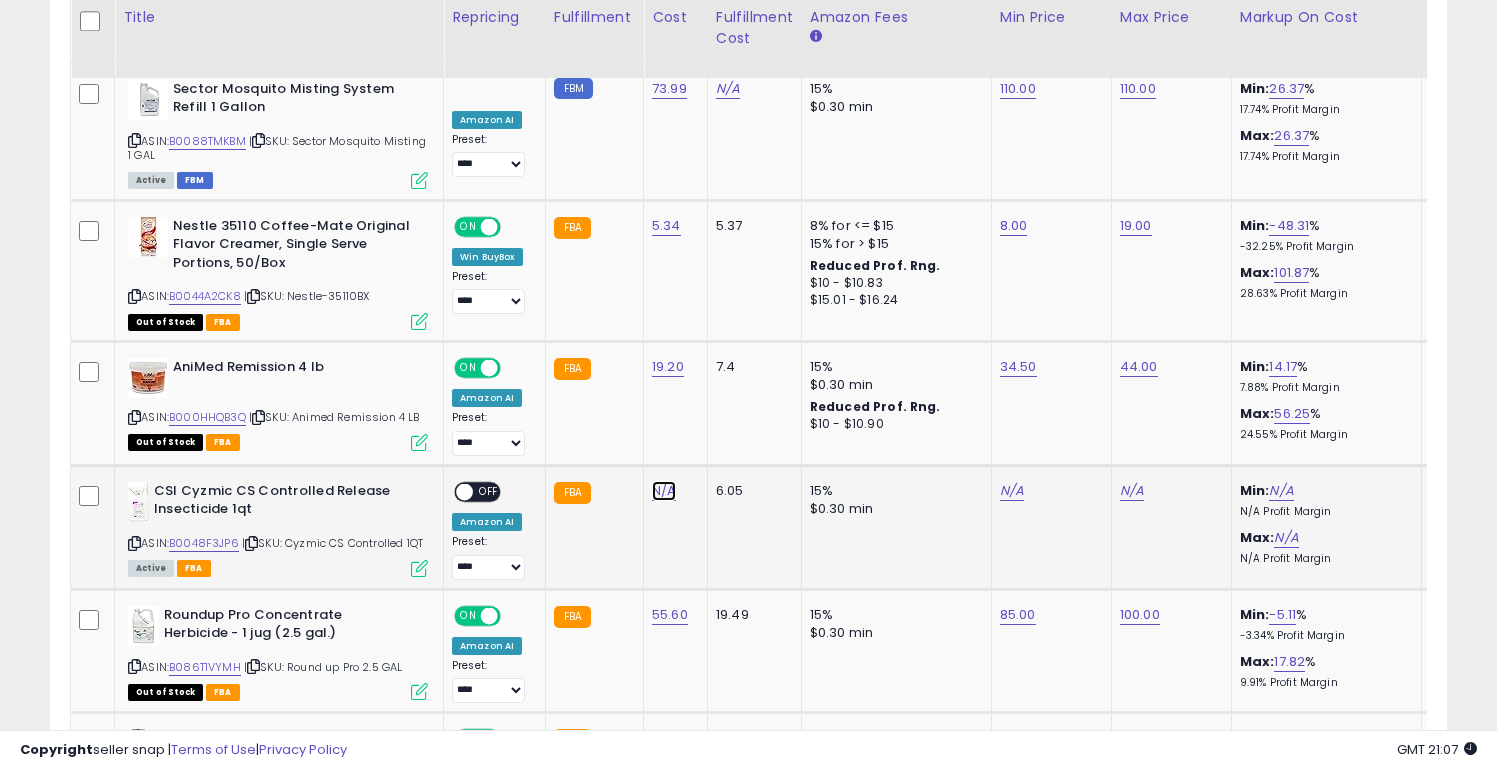 click on "N/A" at bounding box center [664, 491] 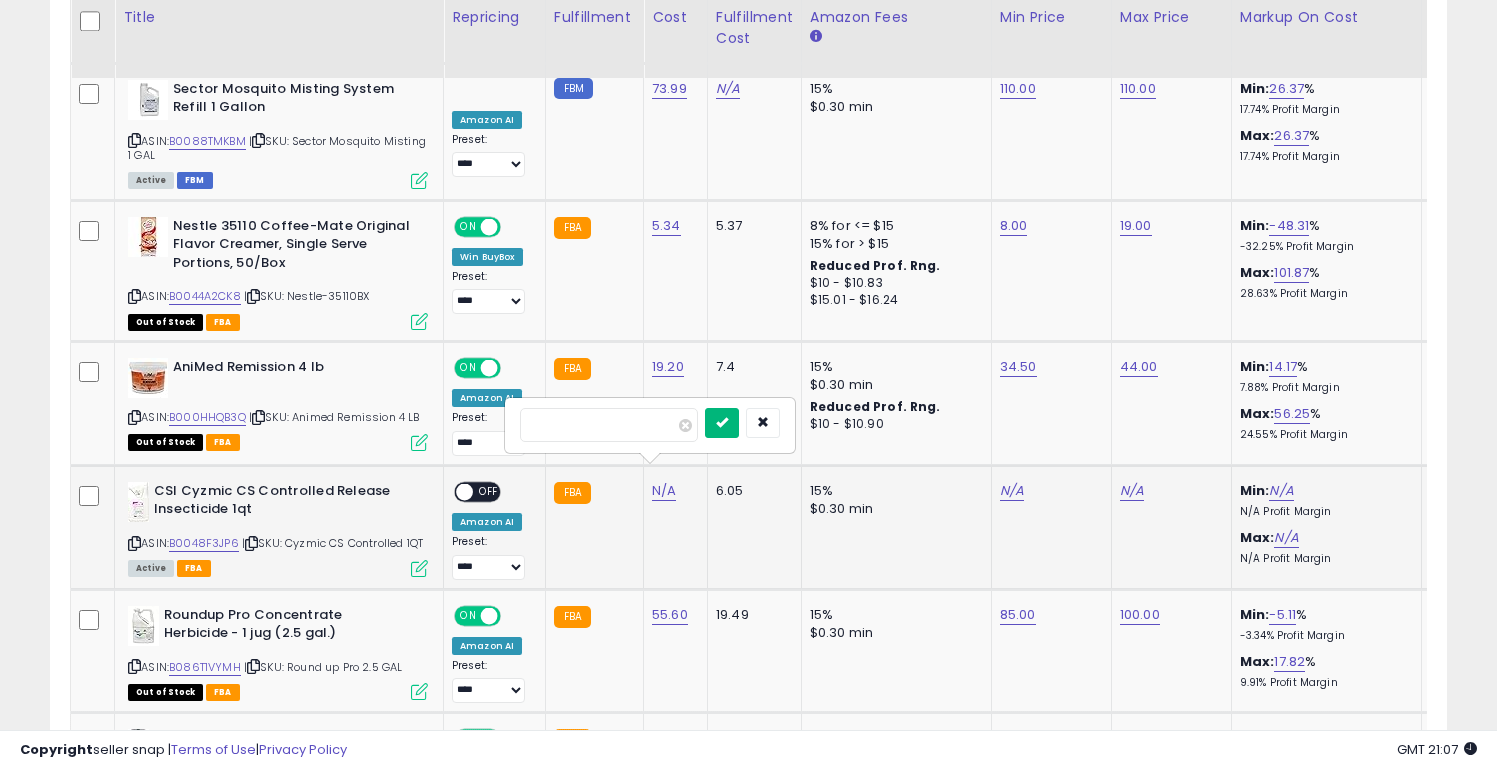 type on "**" 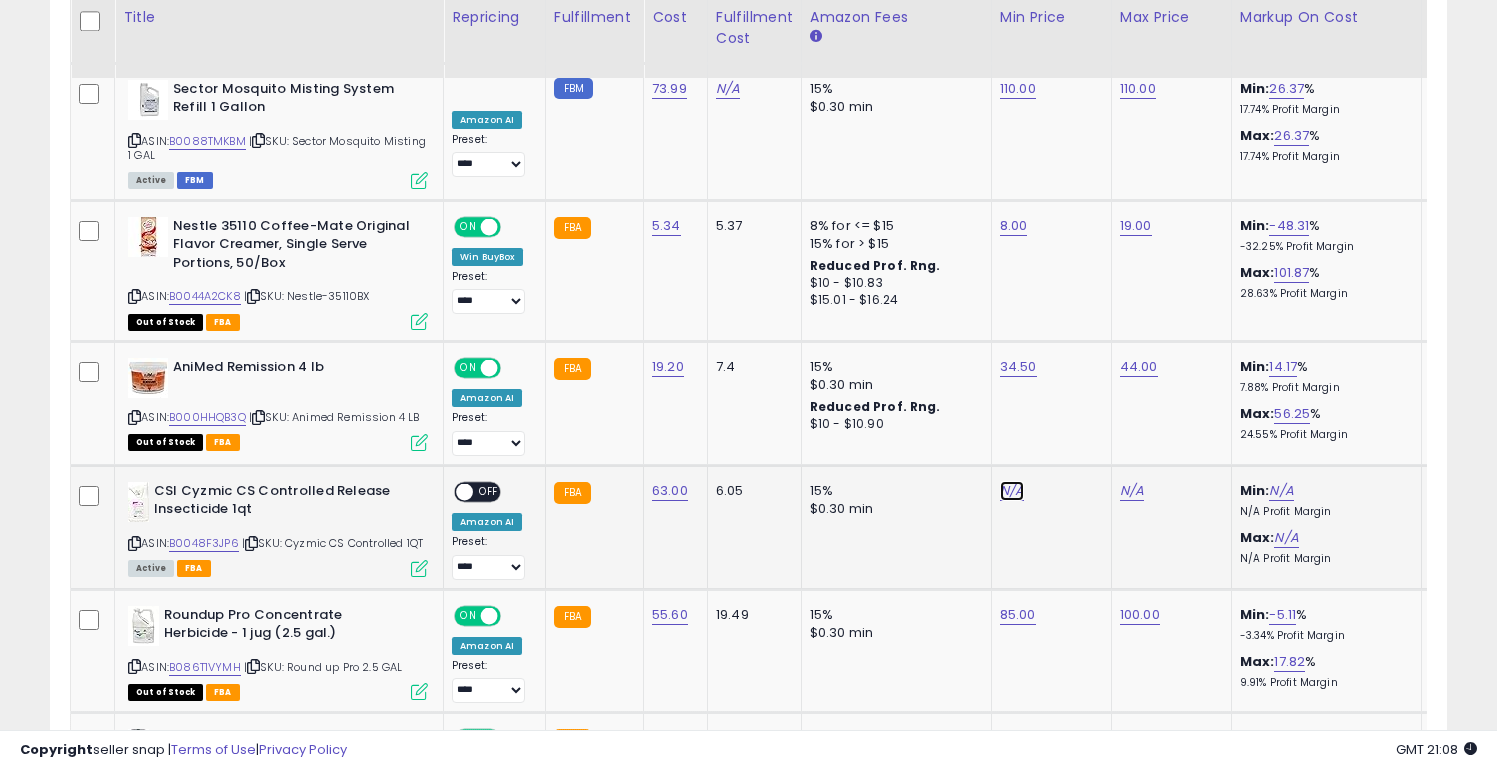 click on "N/A" at bounding box center (1012, 491) 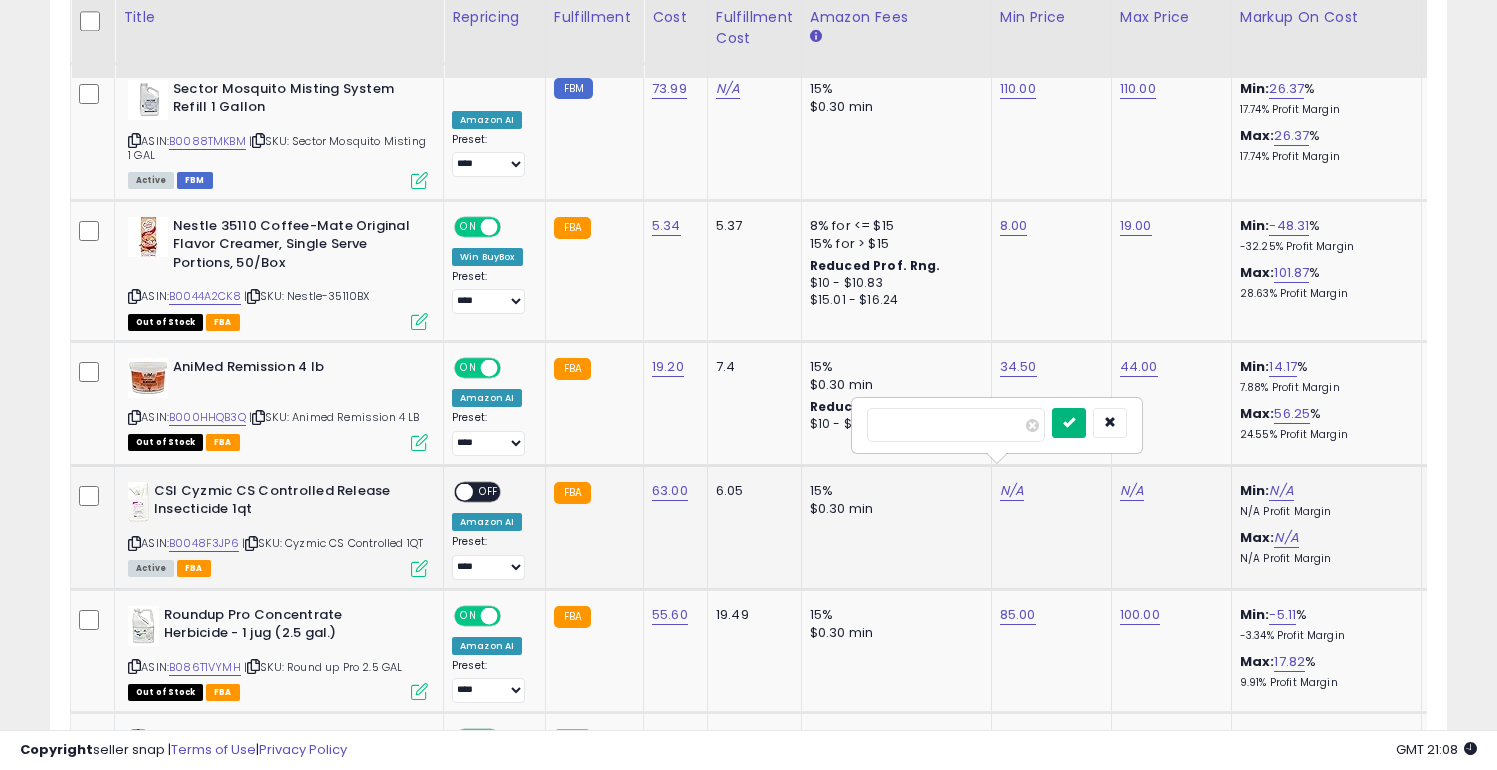 type on "**" 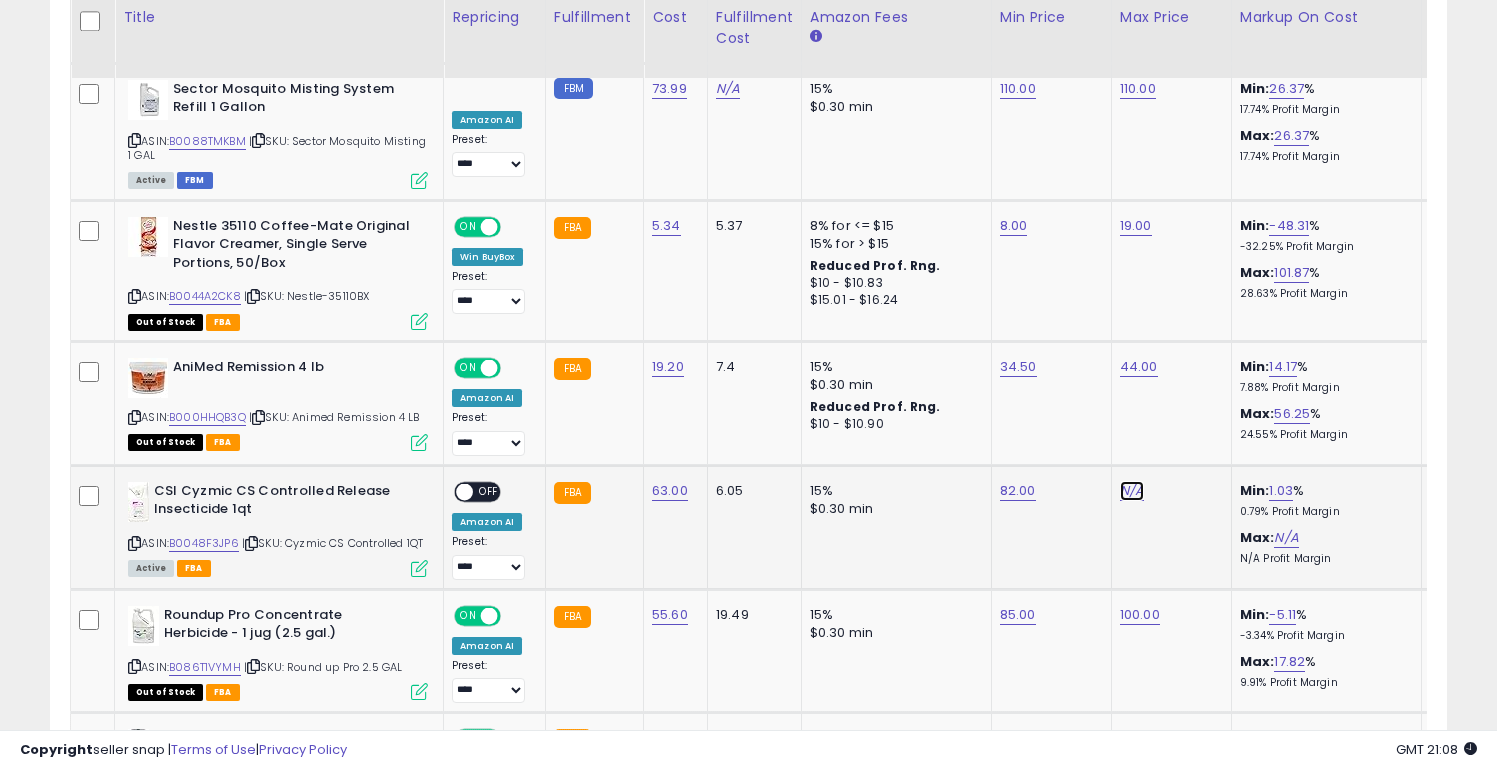 click on "N/A" at bounding box center [1132, 491] 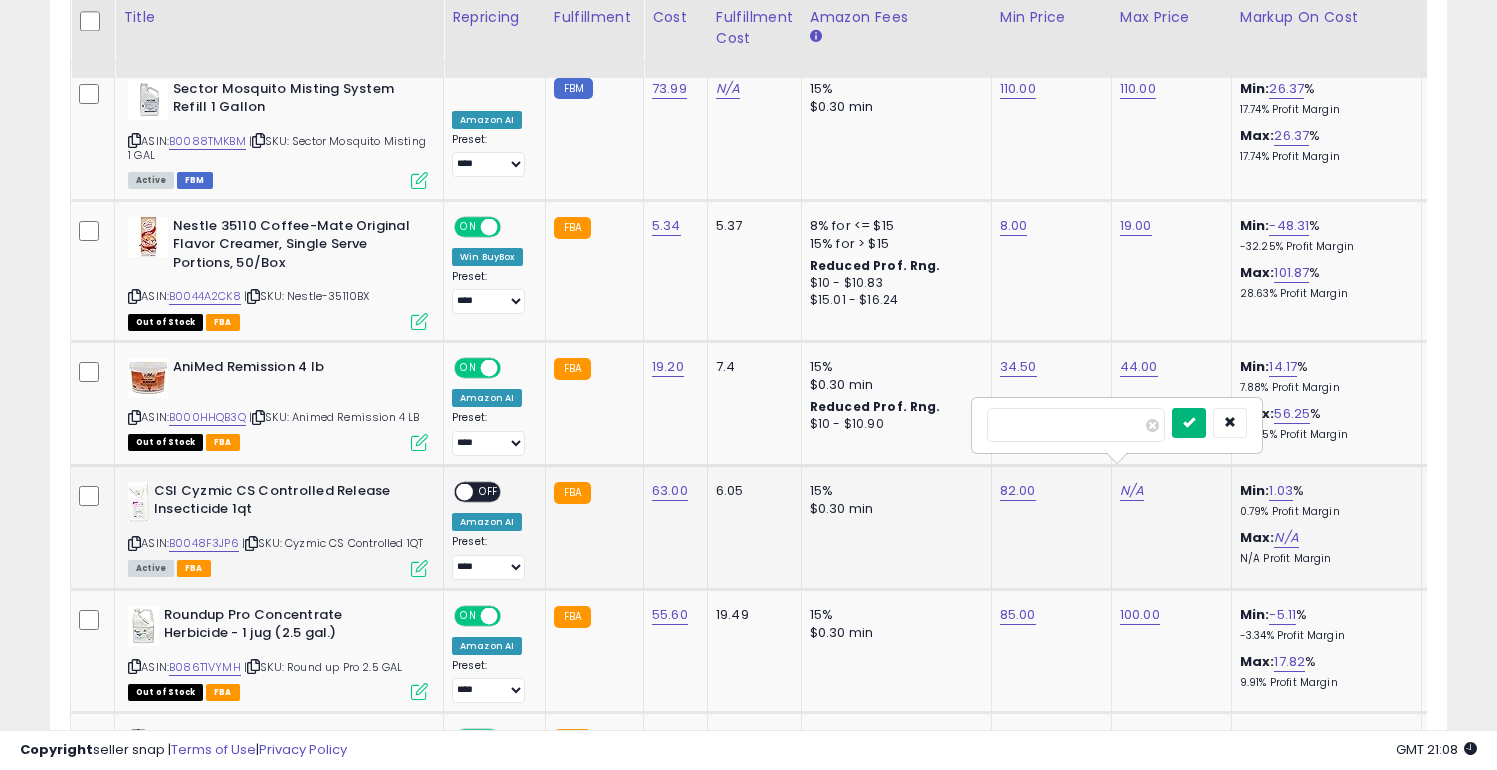 type on "**" 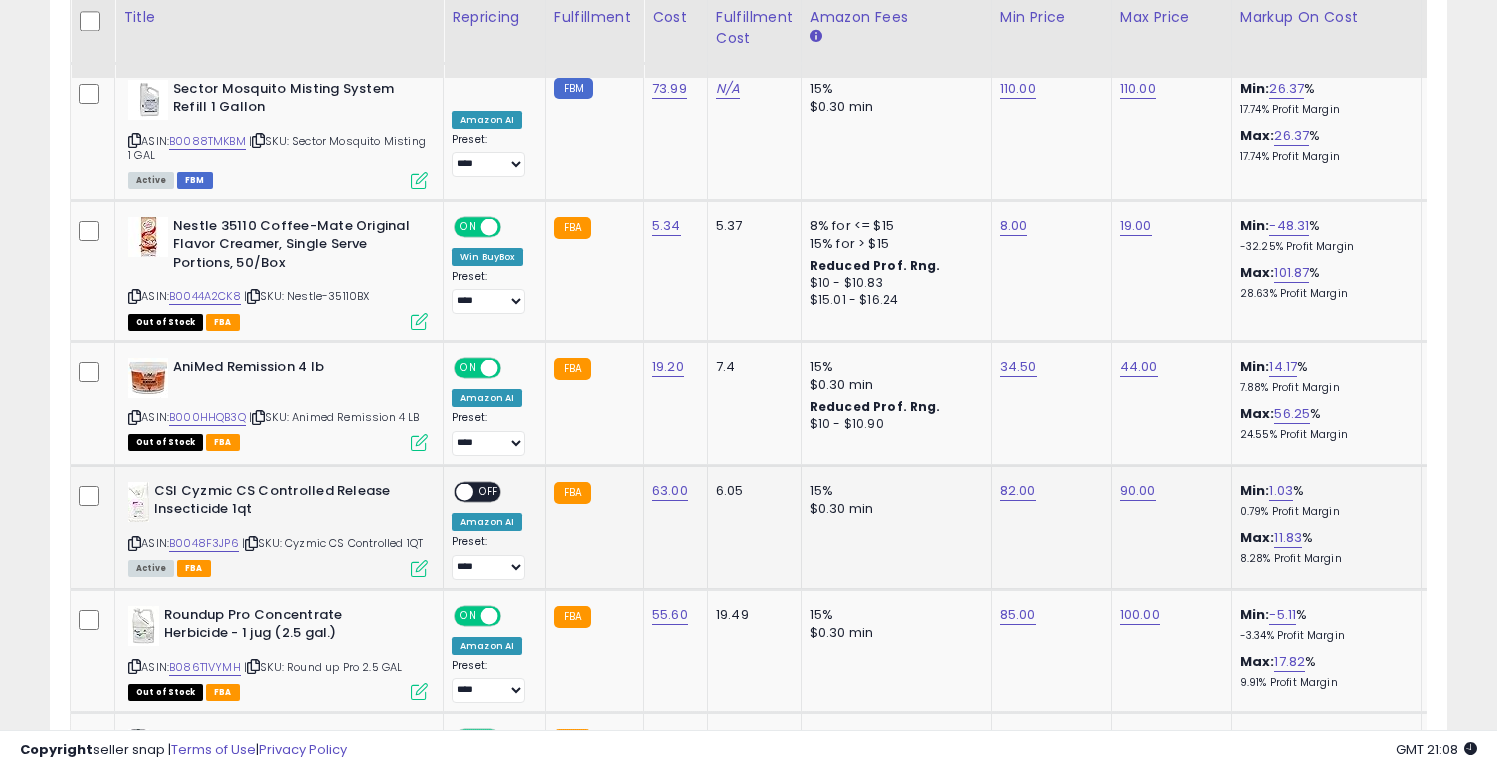 click on "ON   OFF" at bounding box center [455, 491] 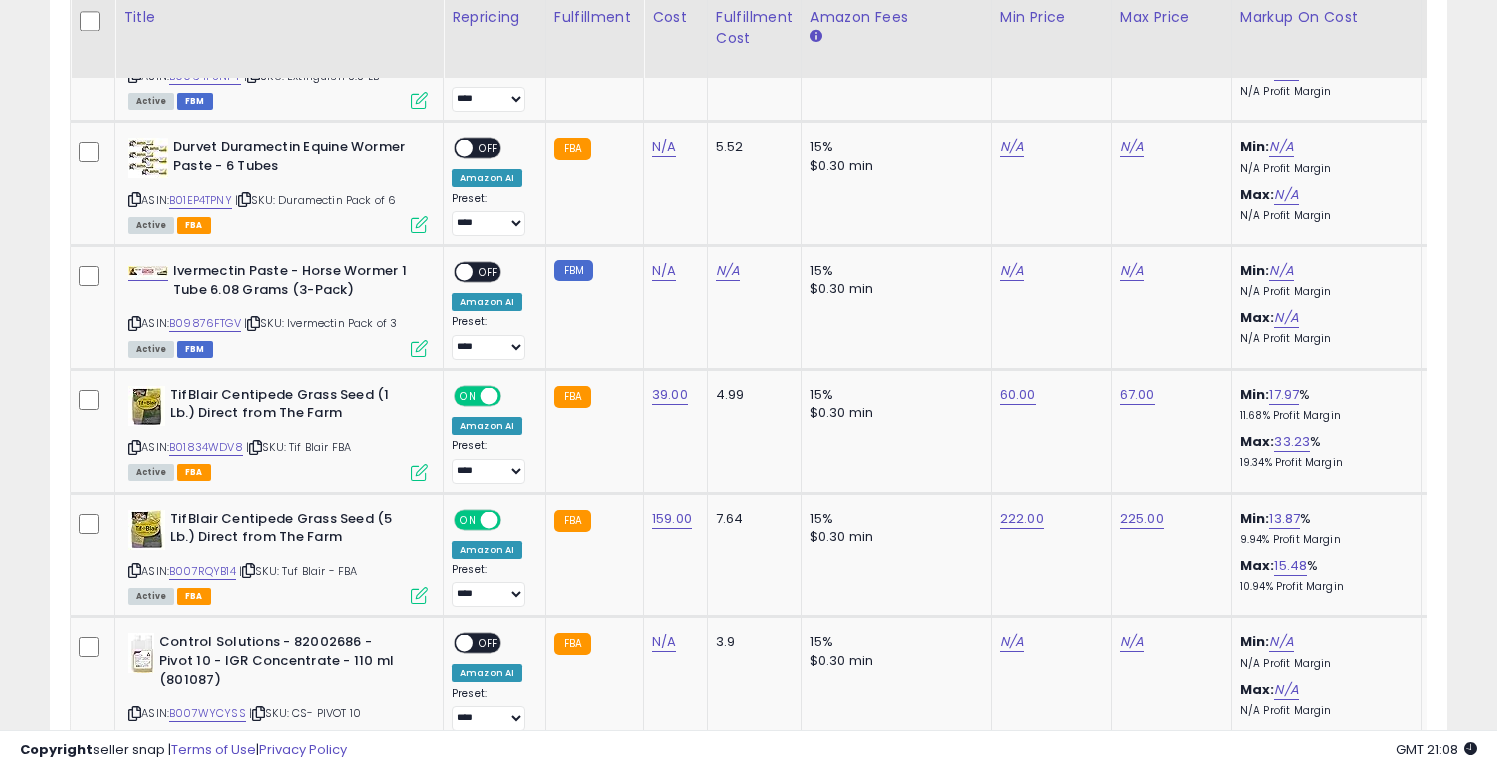 scroll, scrollTop: 3659, scrollLeft: 0, axis: vertical 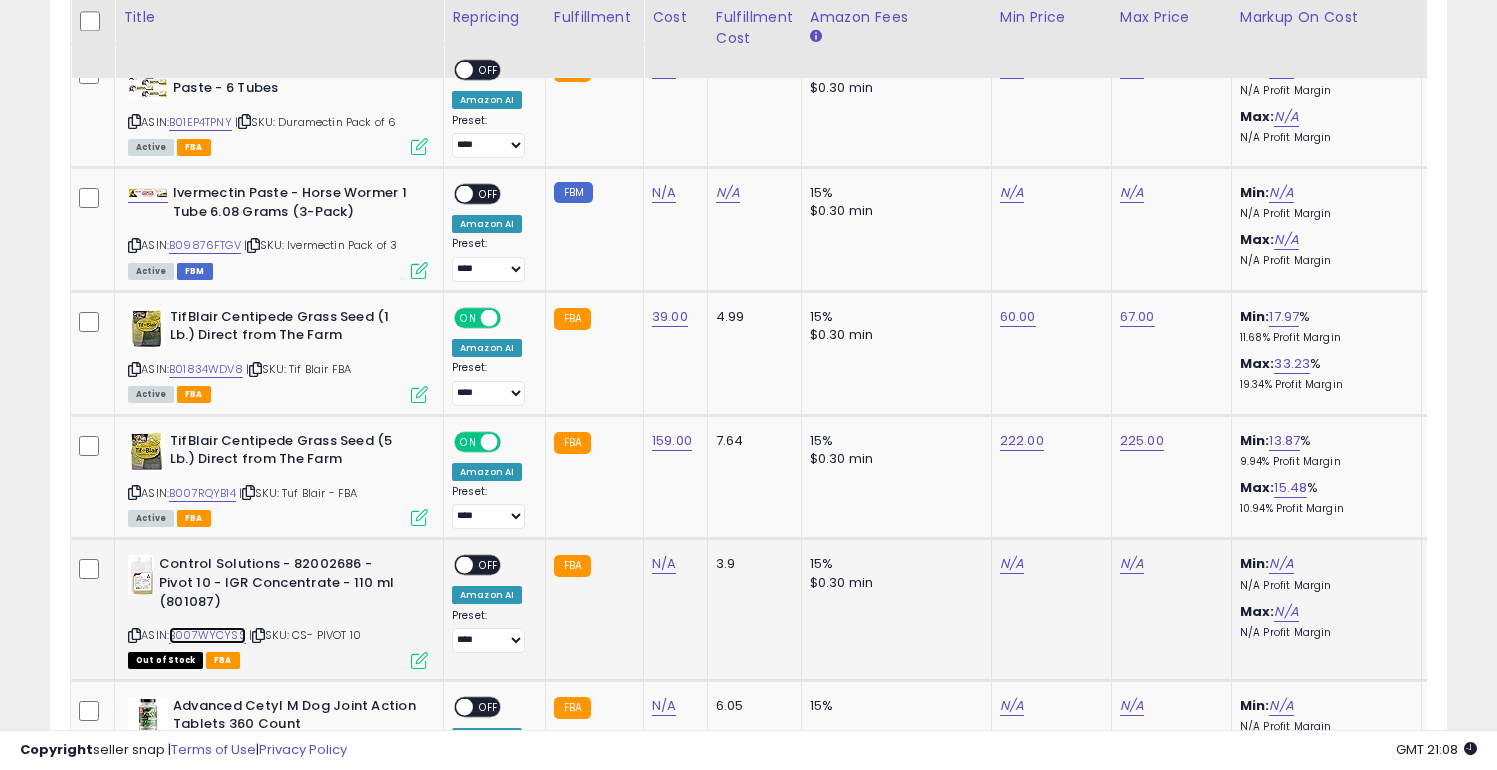 click on "B007WYCYSS" at bounding box center (207, 635) 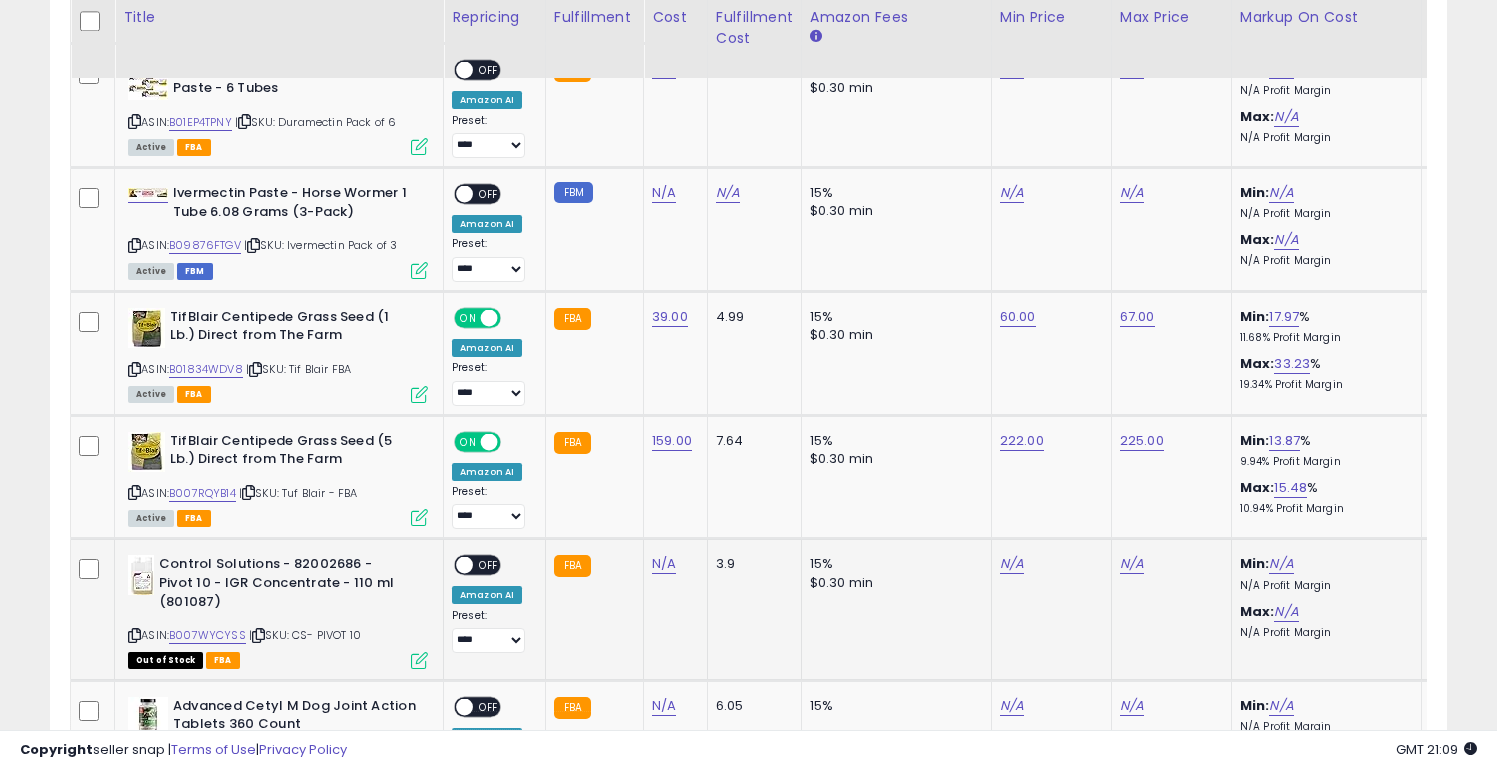 click on "N/A" 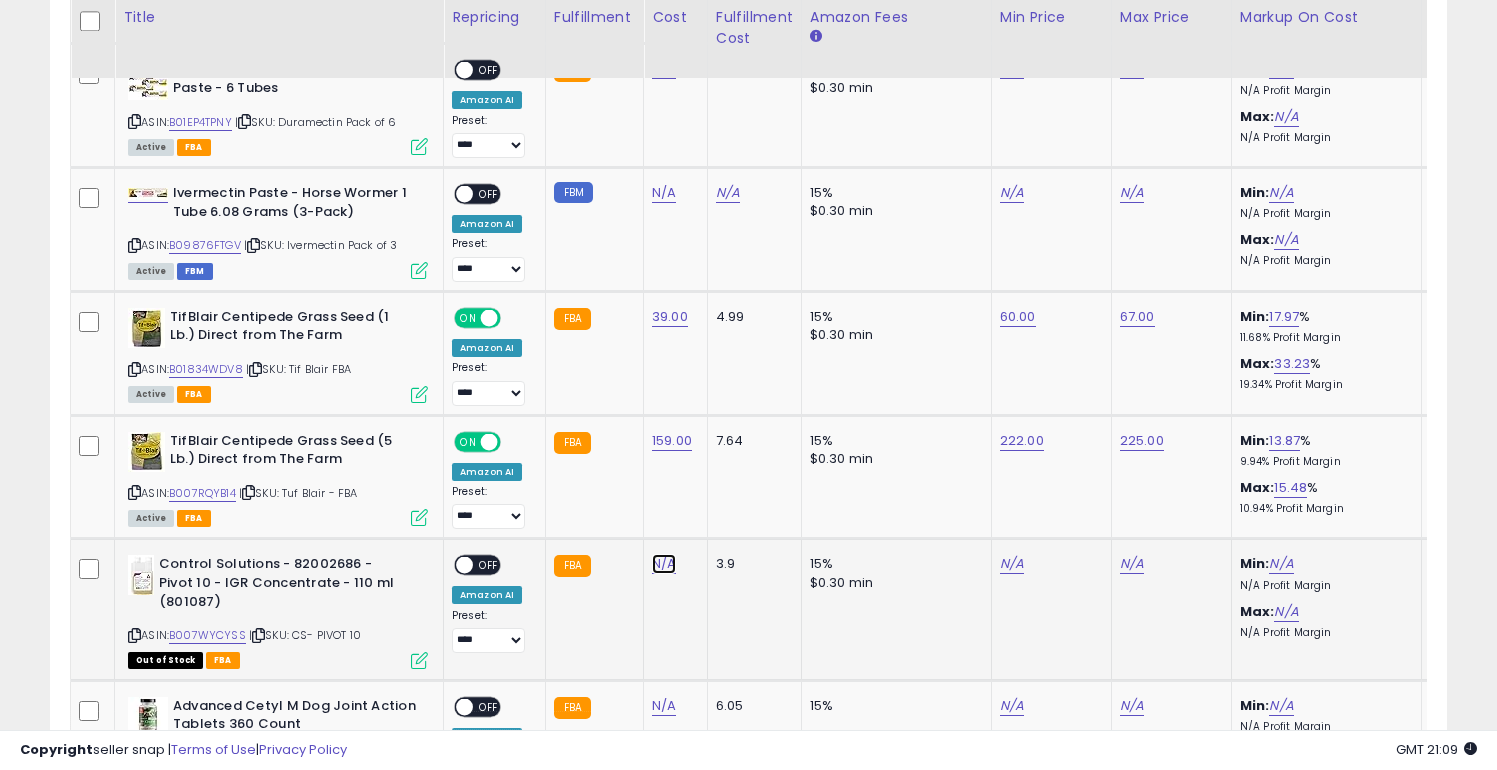 click on "N/A" at bounding box center (664, -54) 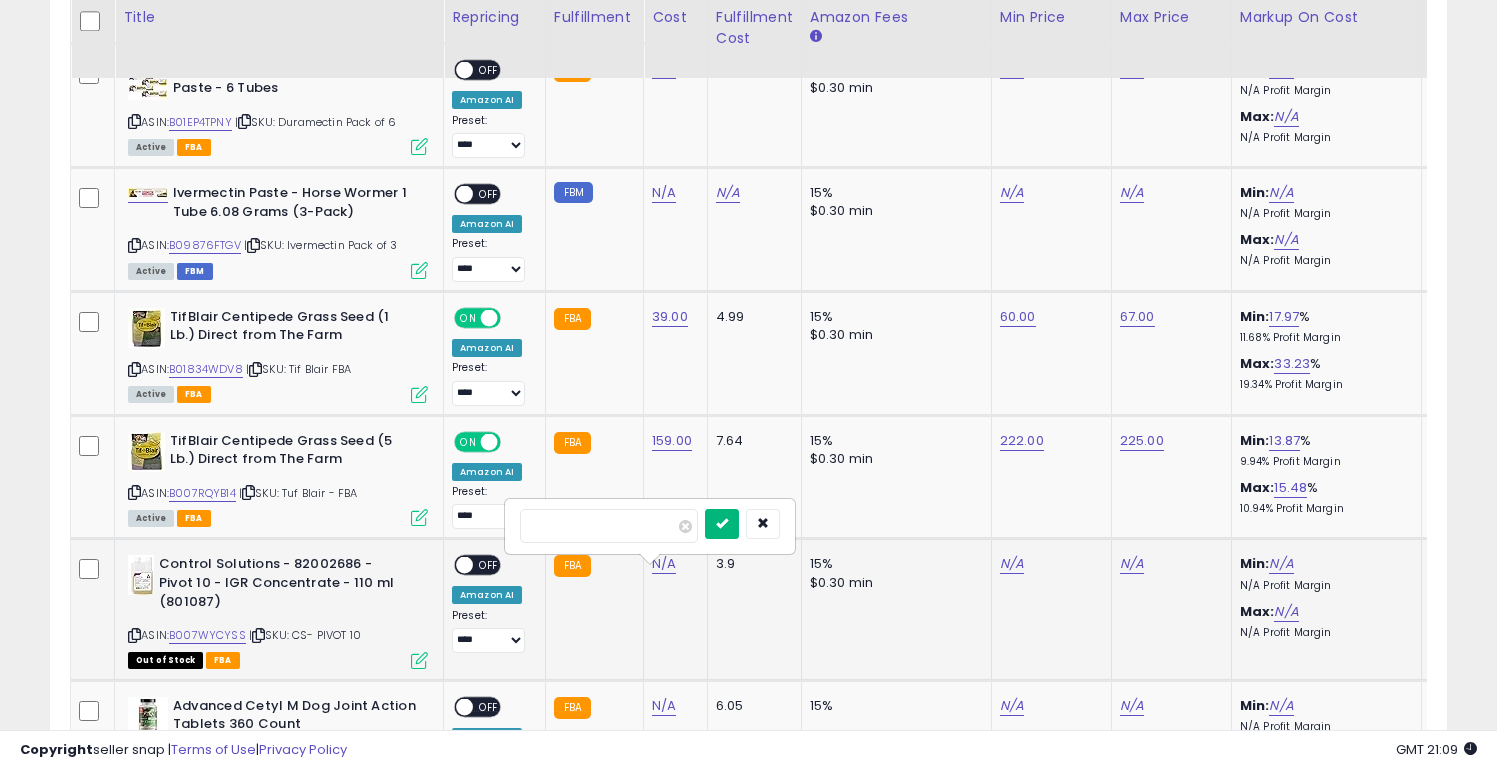 type on "*****" 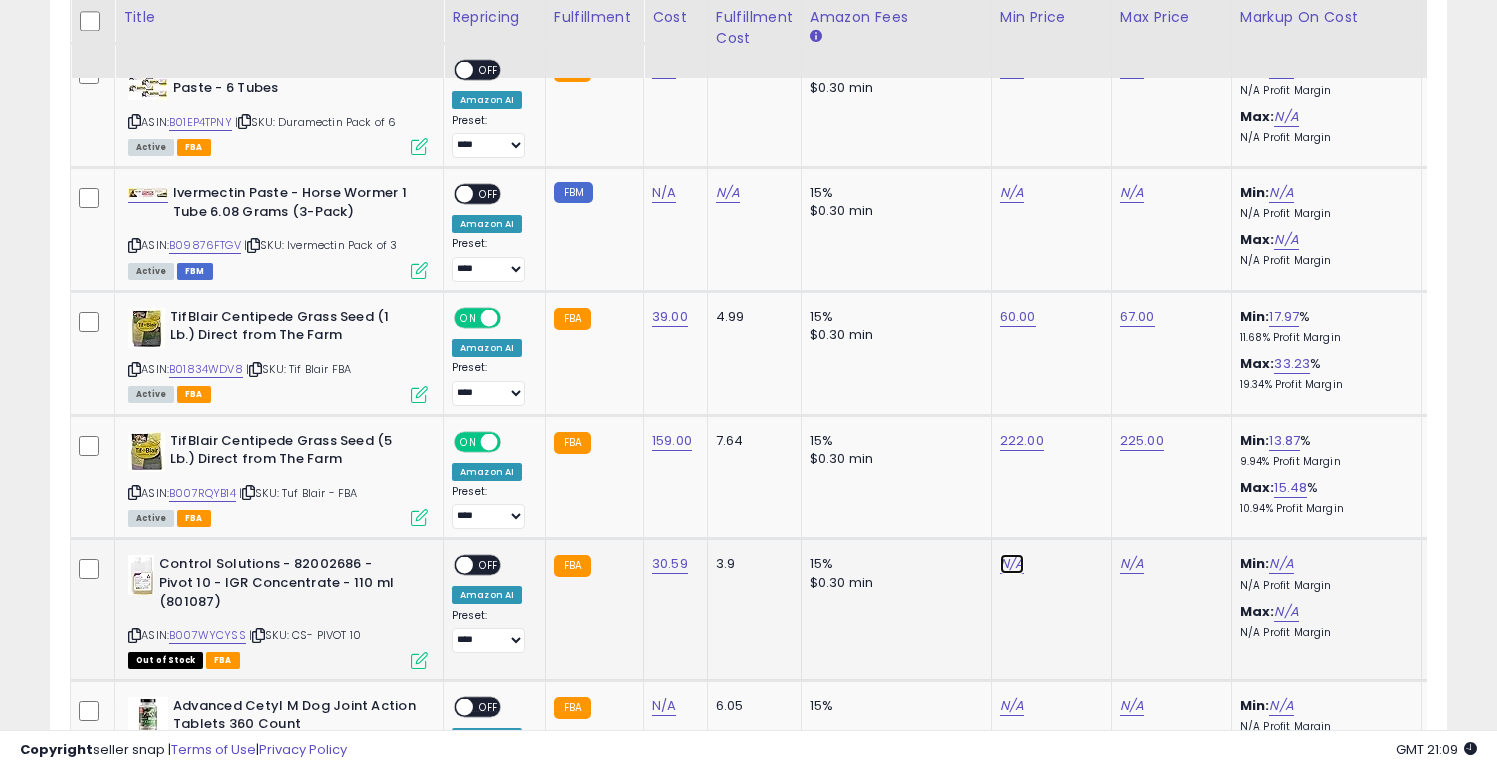 click on "N/A" at bounding box center (1012, -54) 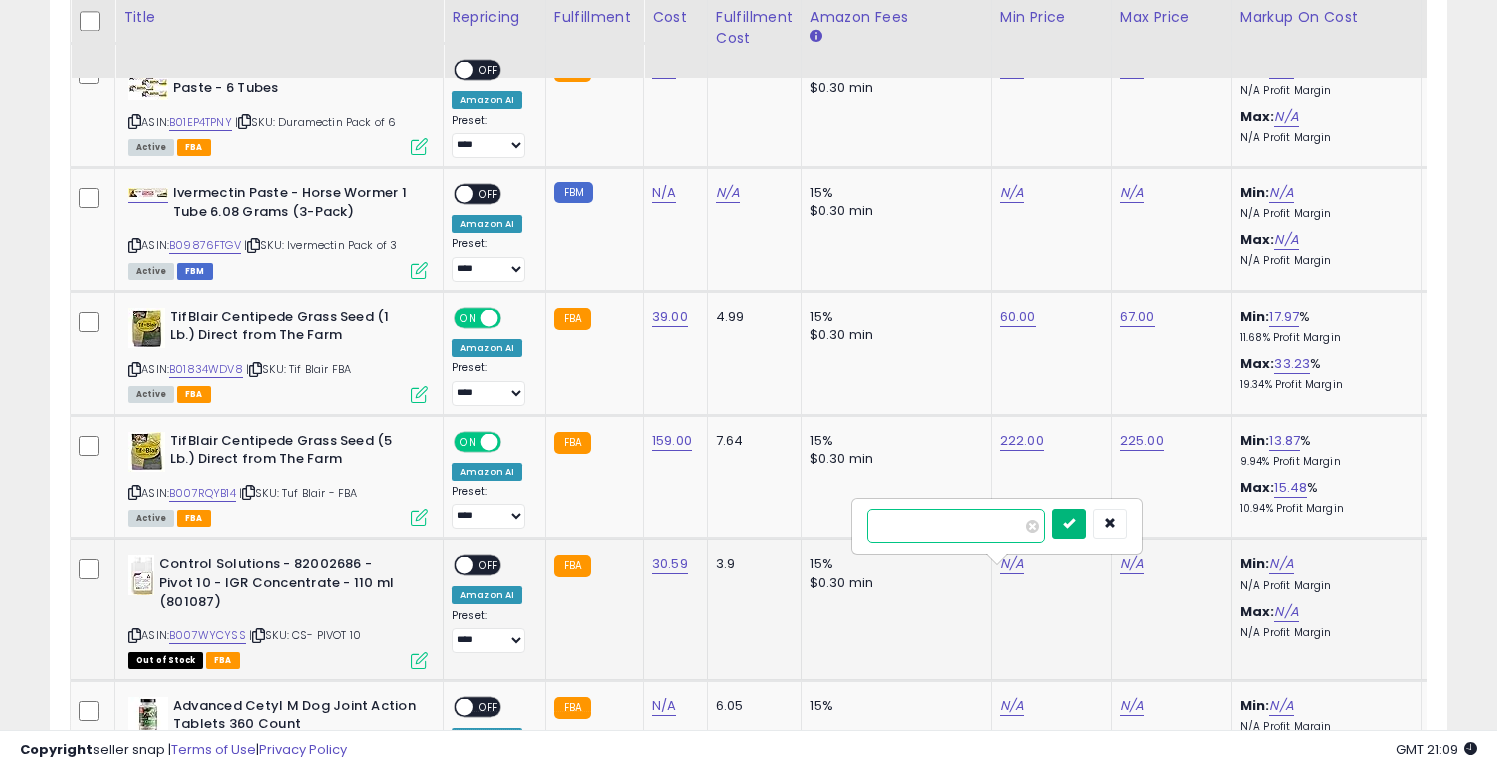 type on "**" 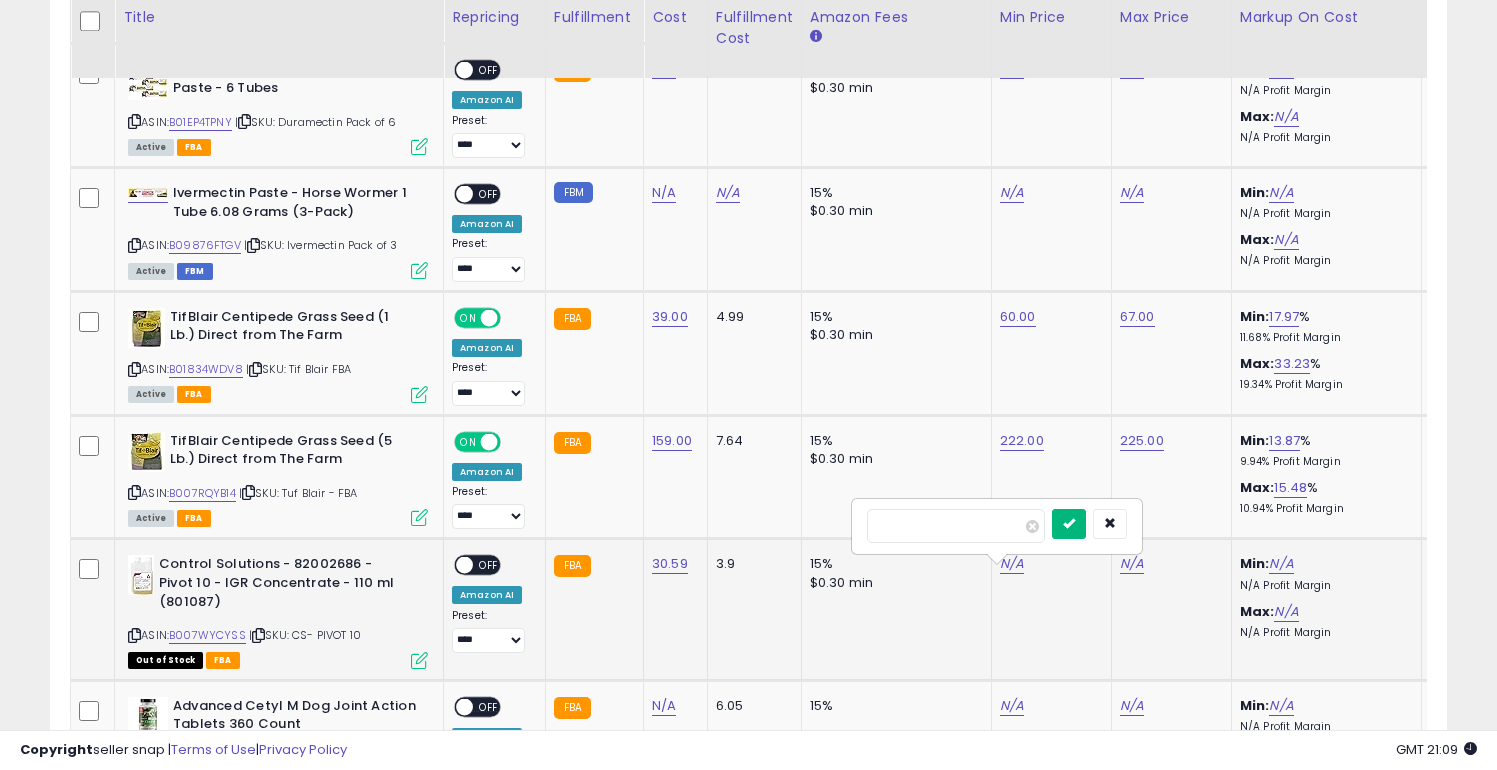 click at bounding box center (1069, 523) 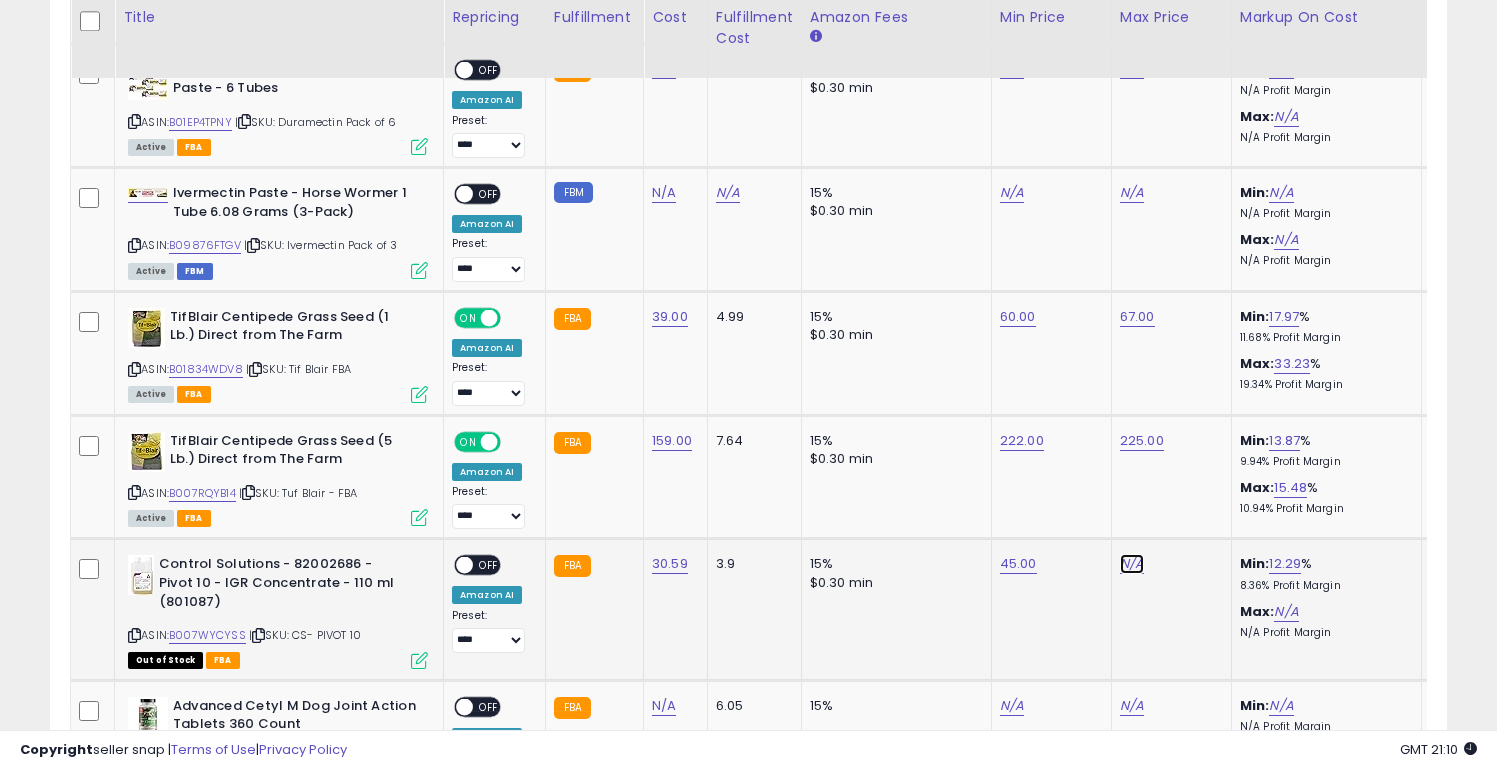 click on "N/A" at bounding box center [1132, -54] 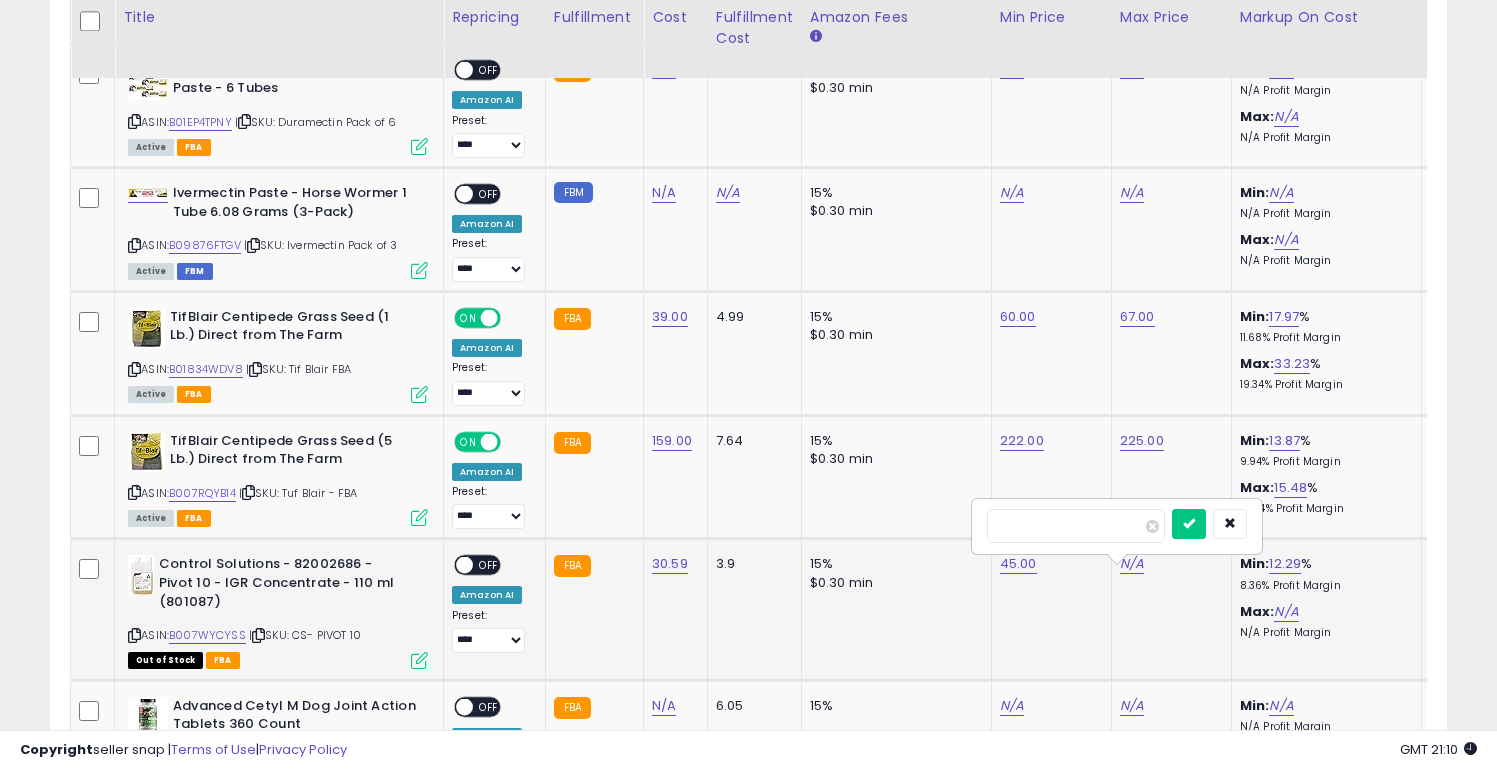 type on "**" 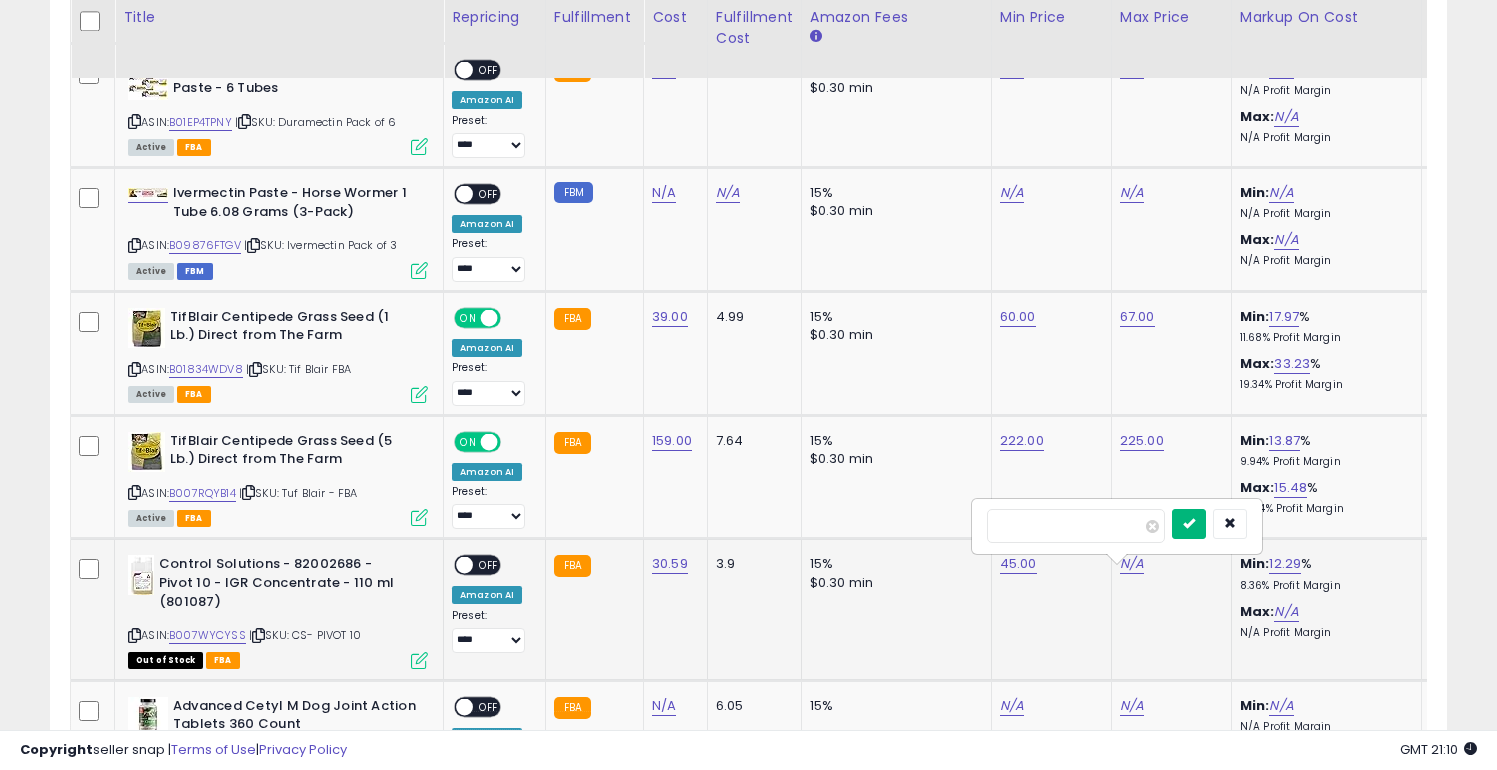 click at bounding box center [1189, 524] 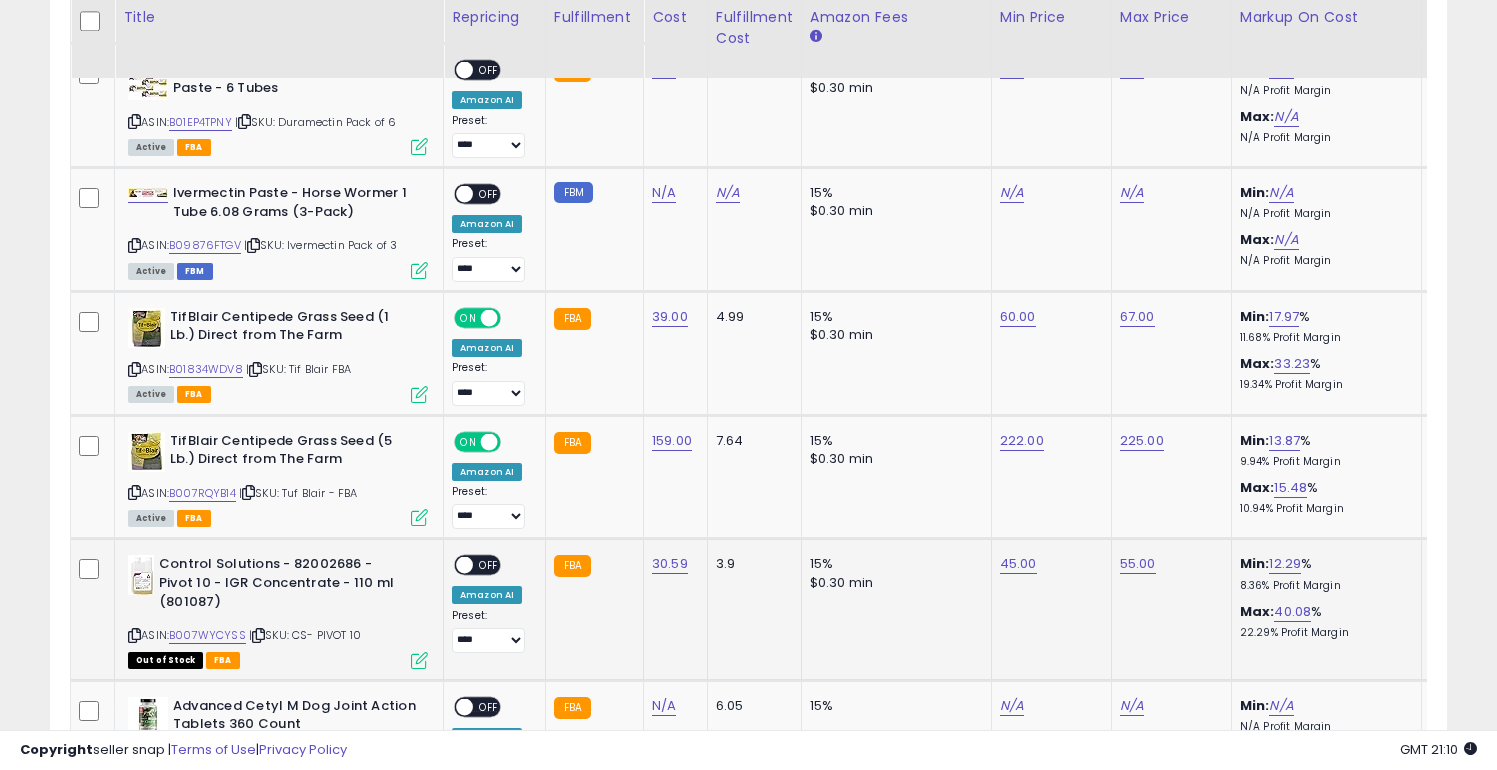 click on "OFF" at bounding box center (489, 565) 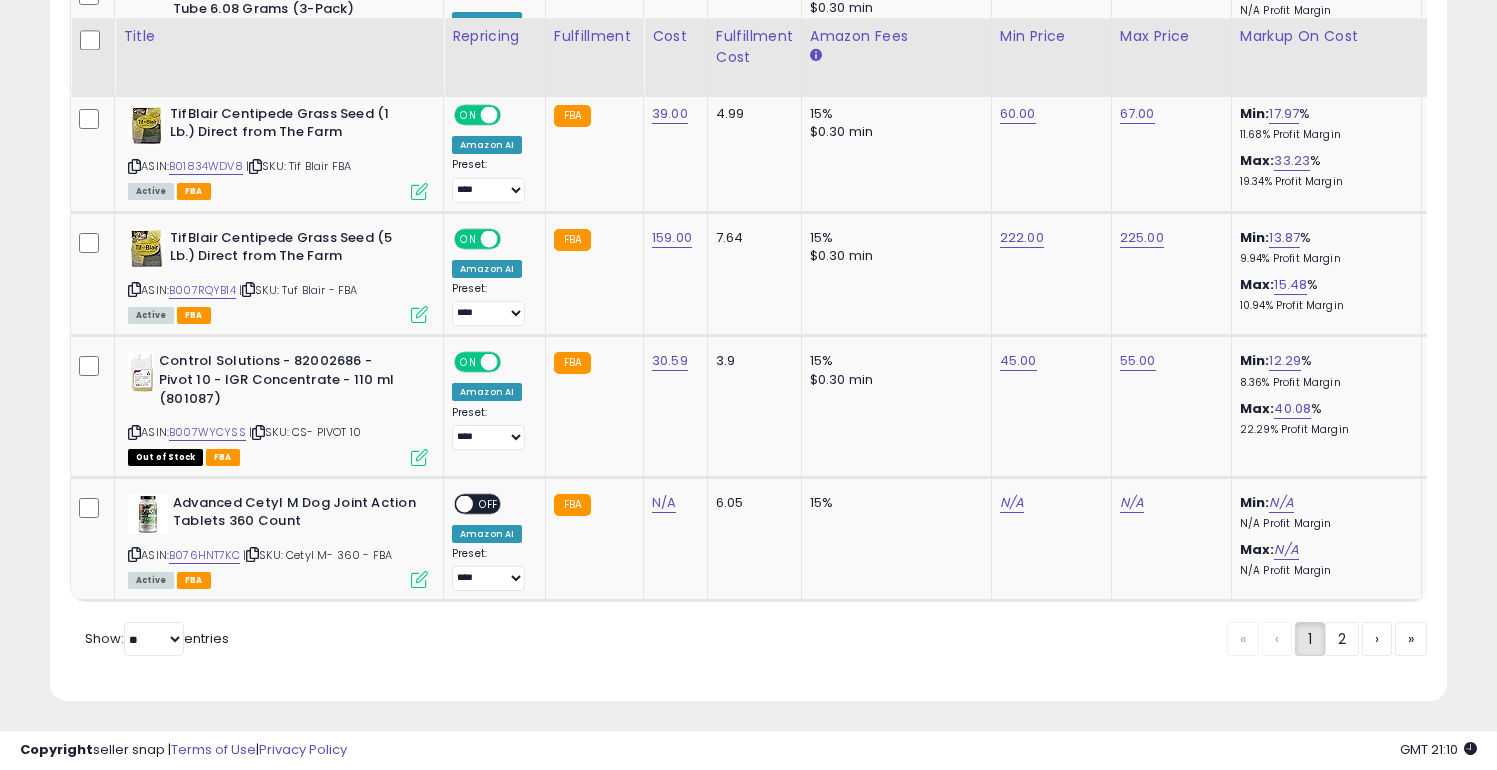 scroll, scrollTop: 3893, scrollLeft: 0, axis: vertical 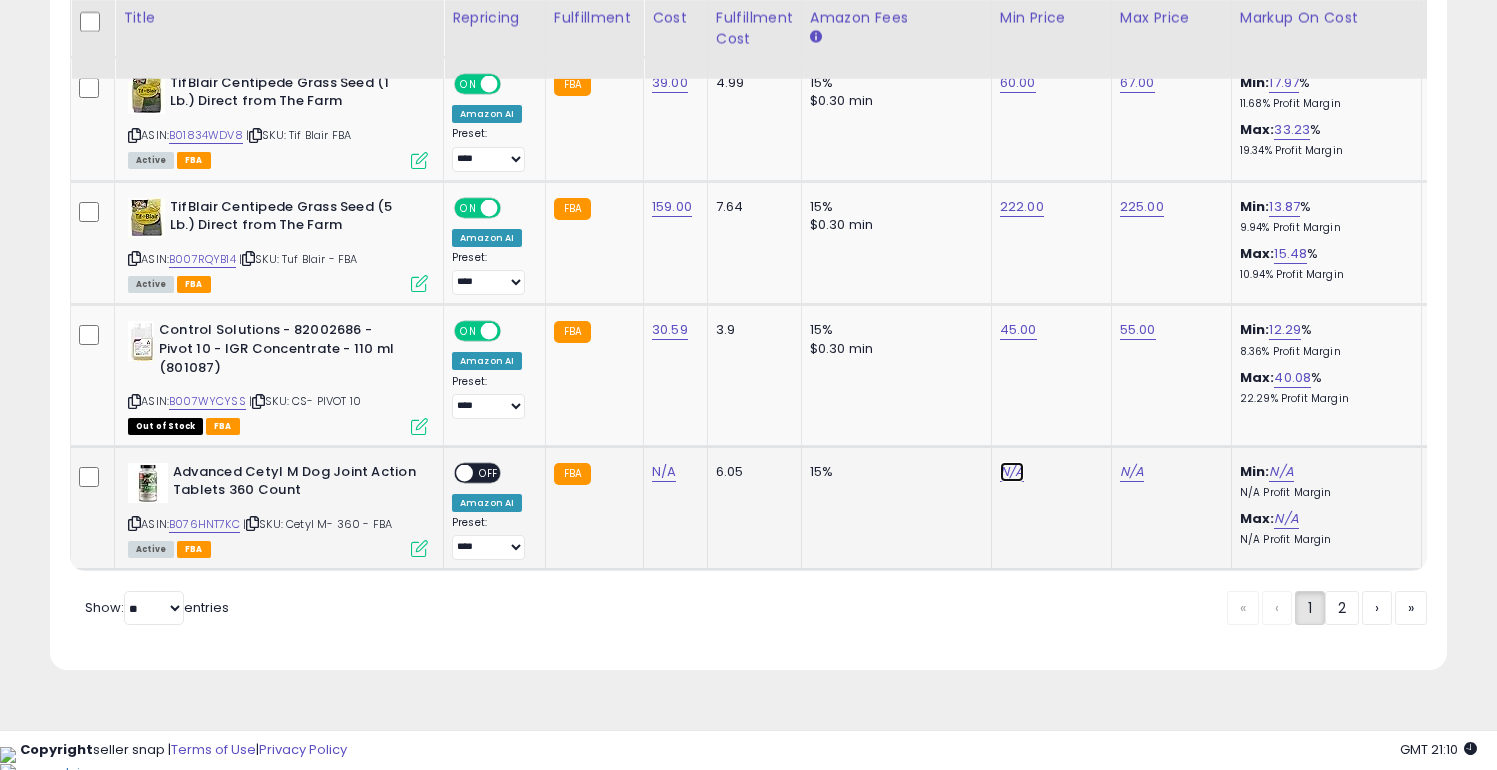 click on "N/A" at bounding box center [1012, -288] 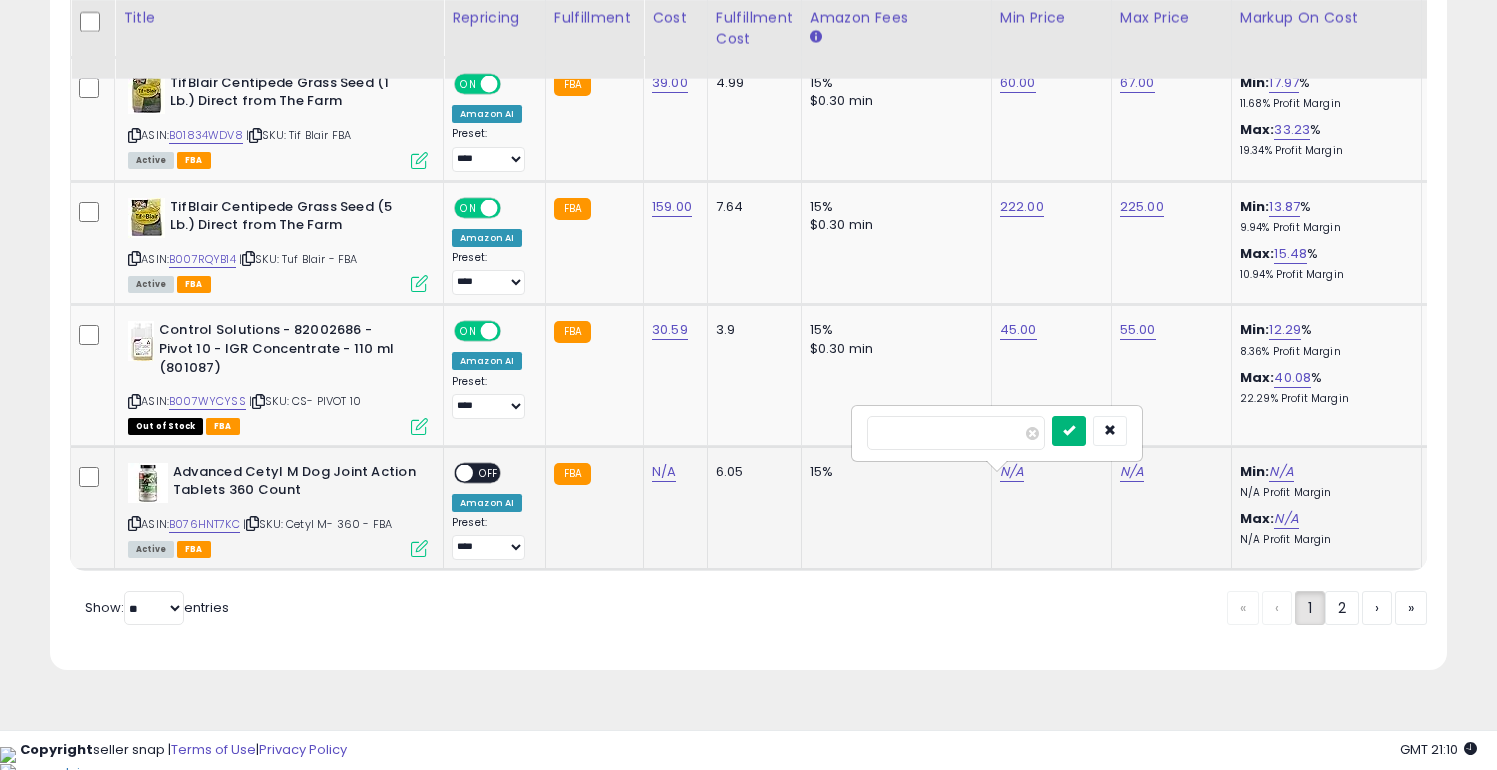 type on "***" 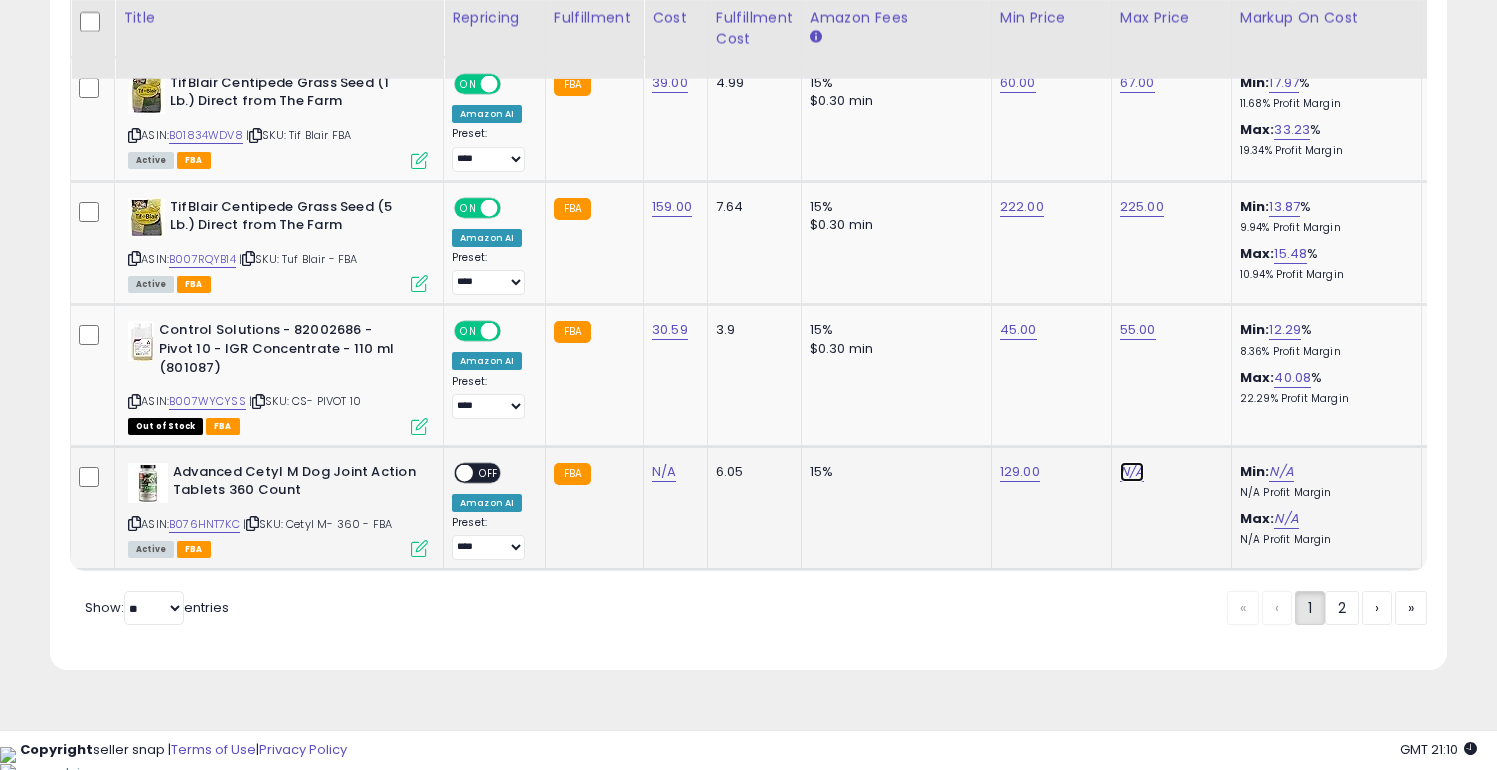 click on "N/A" at bounding box center (1132, -288) 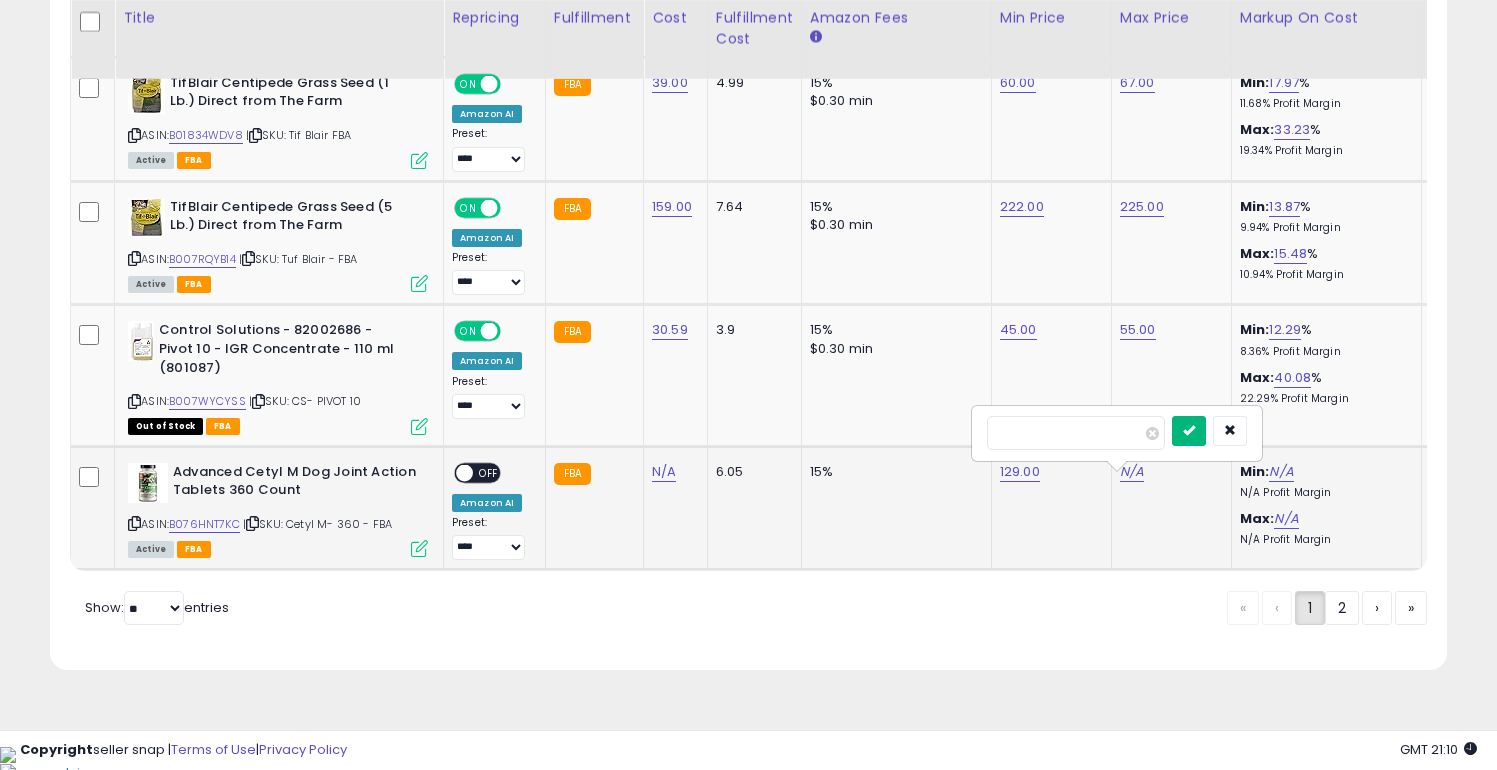 type on "***" 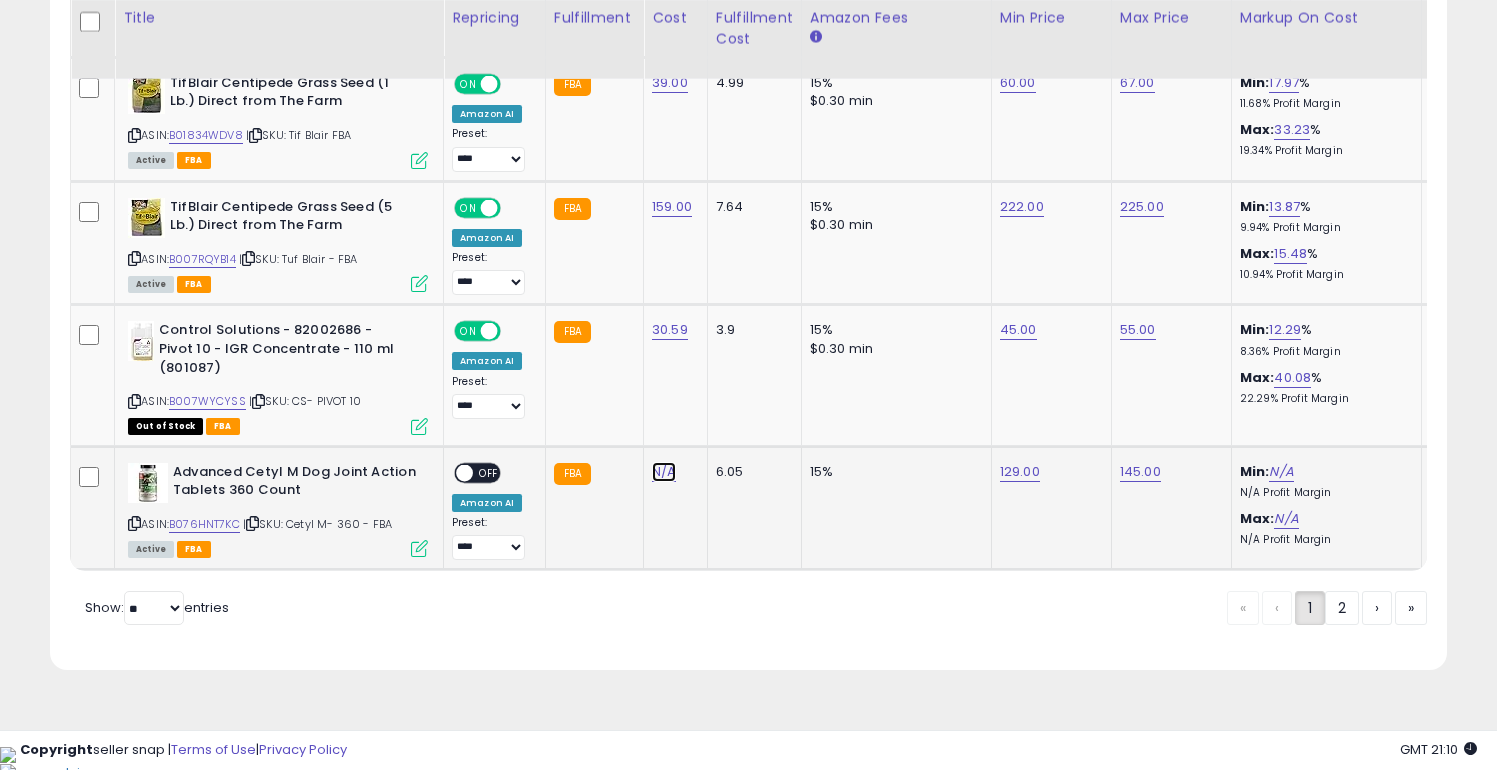 click on "N/A" at bounding box center (664, -288) 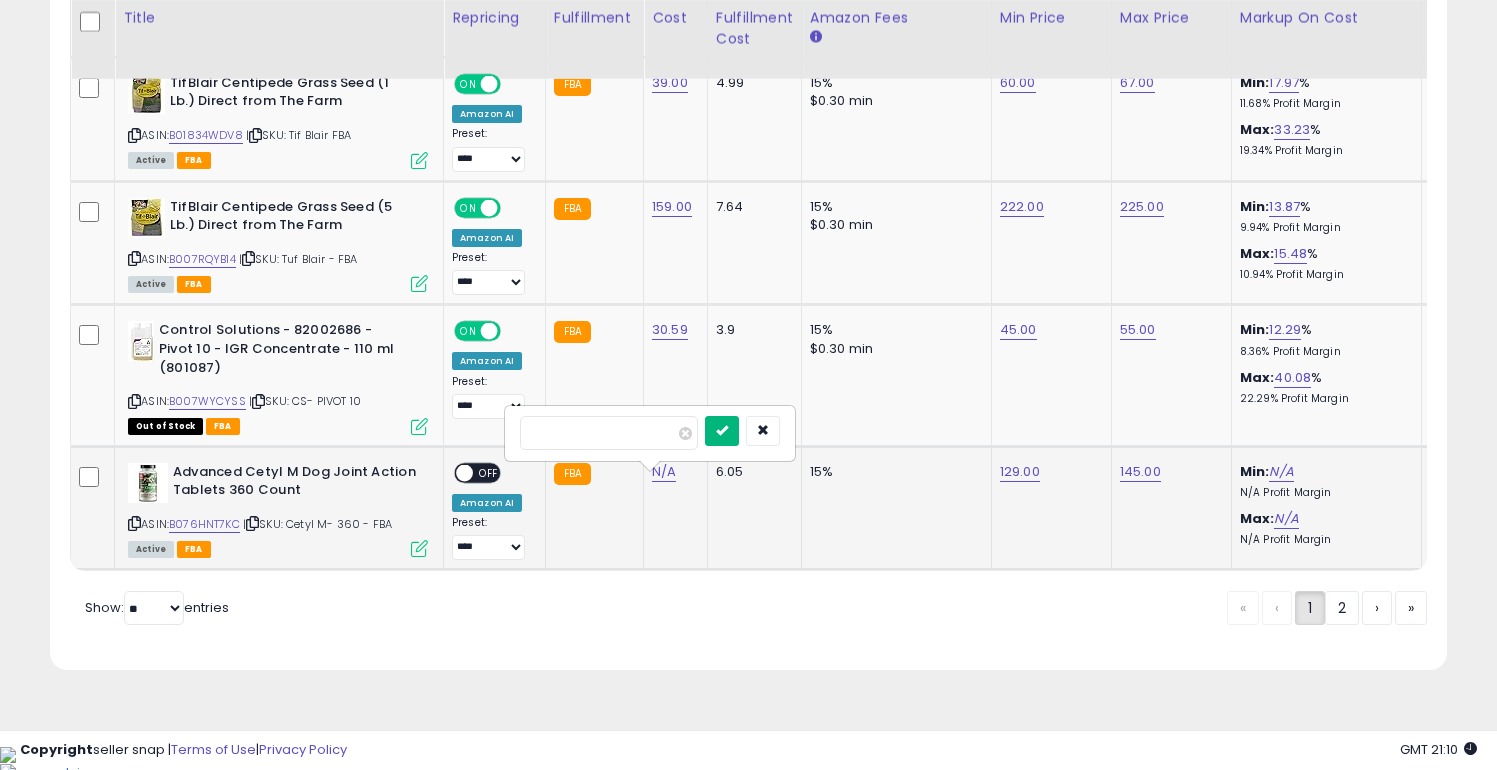type on "**" 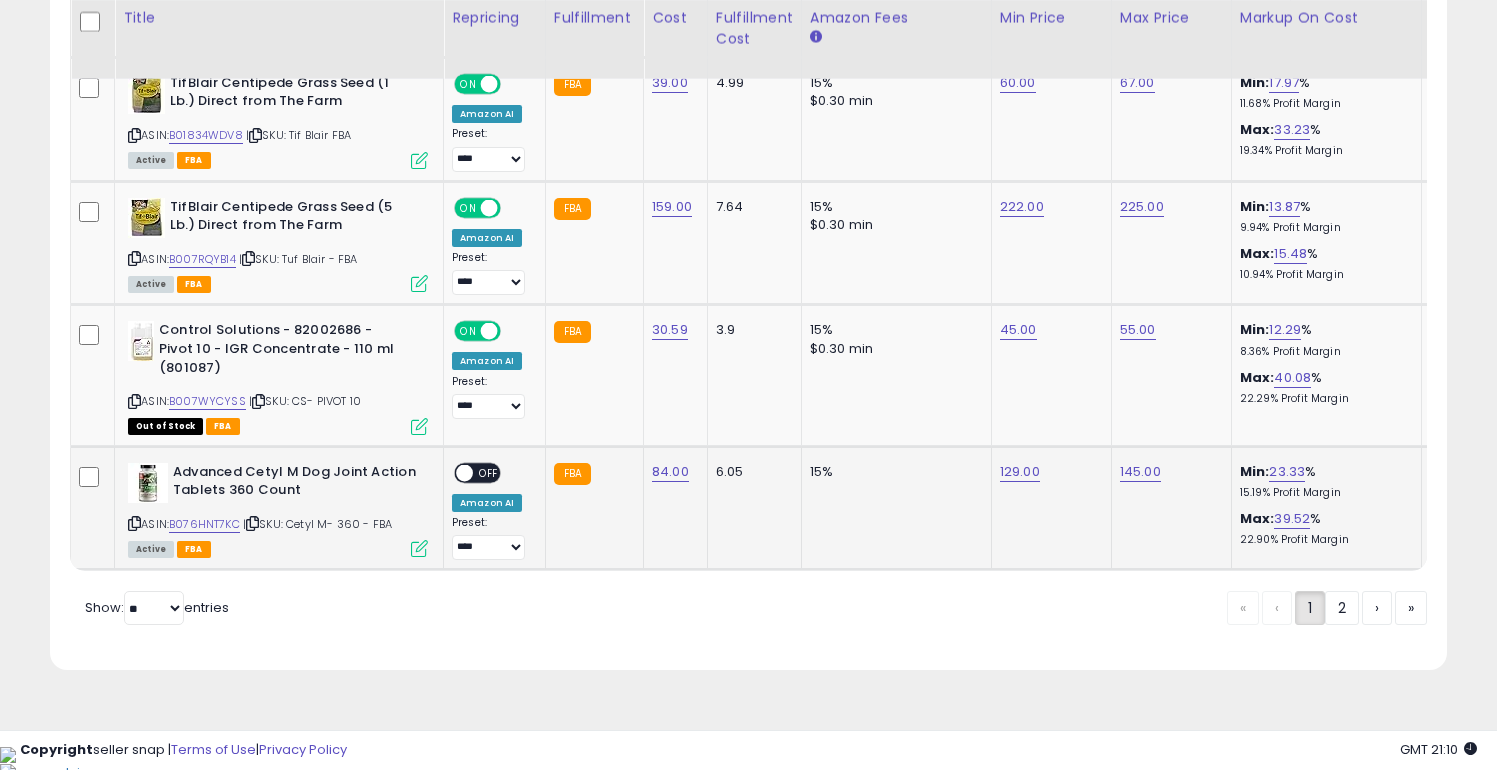 click on "Retrieving listings data..
Displaying 1 to 25 of 30 items
Title
Repricing" at bounding box center [748, -1155] 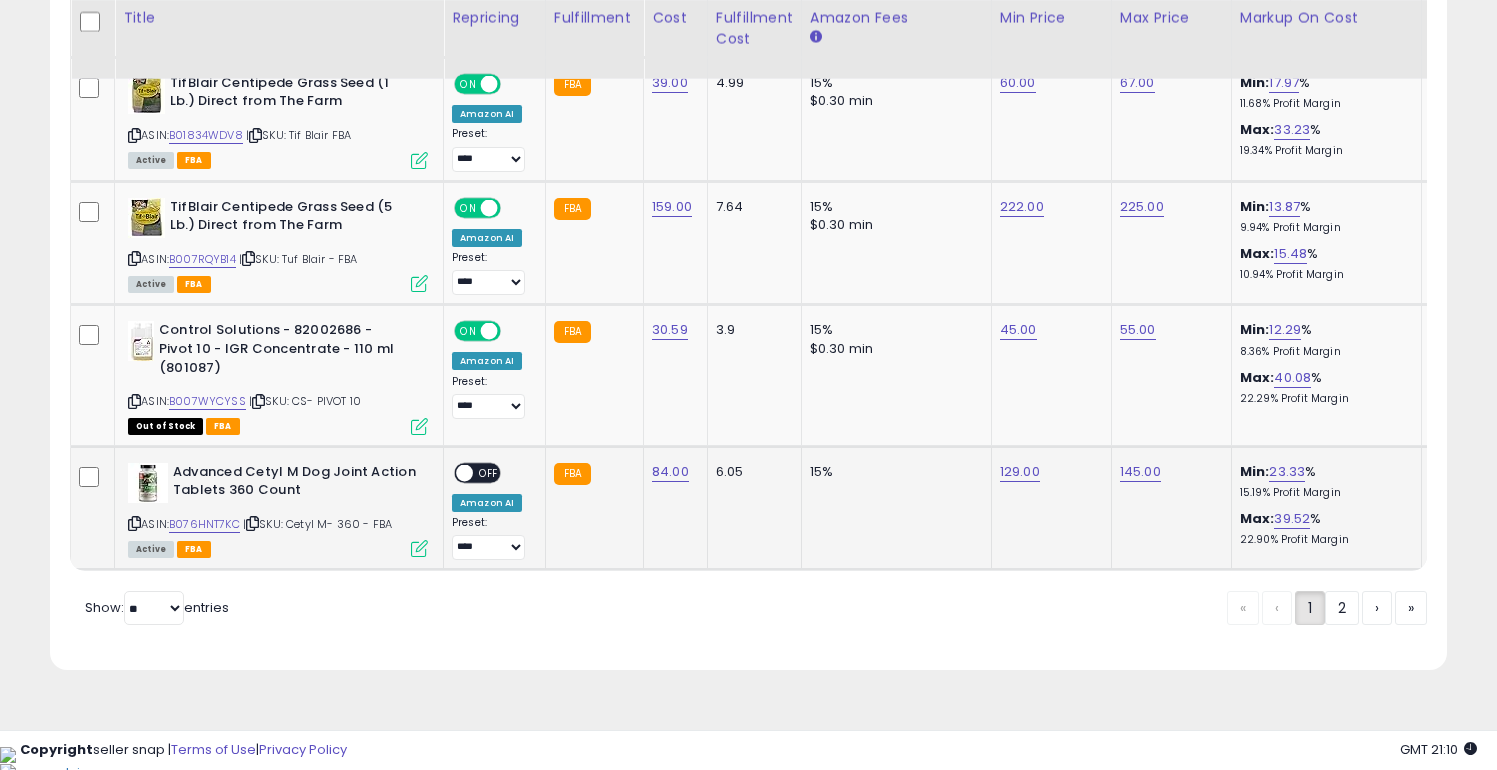 click on "OFF" at bounding box center [489, 472] 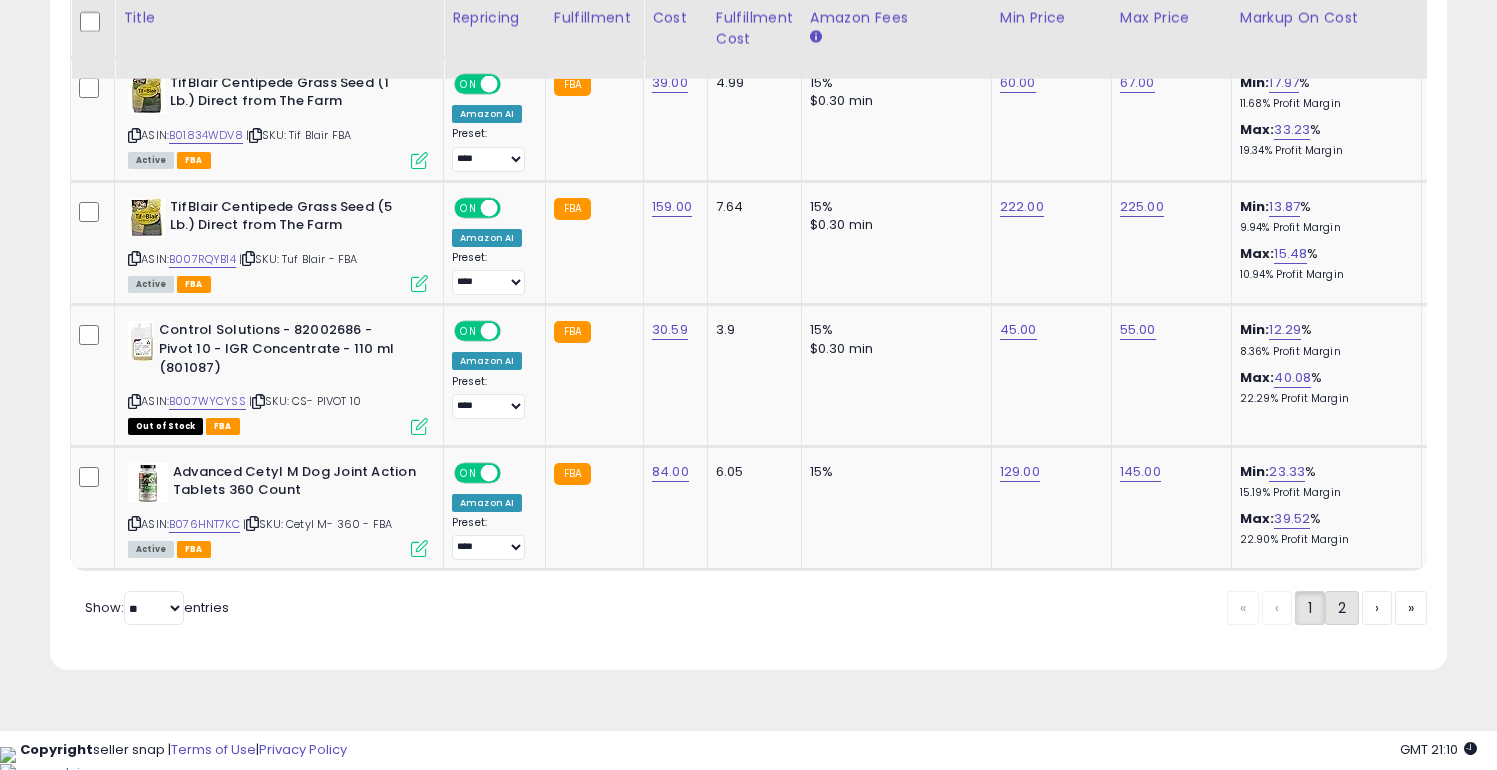 click on "2" 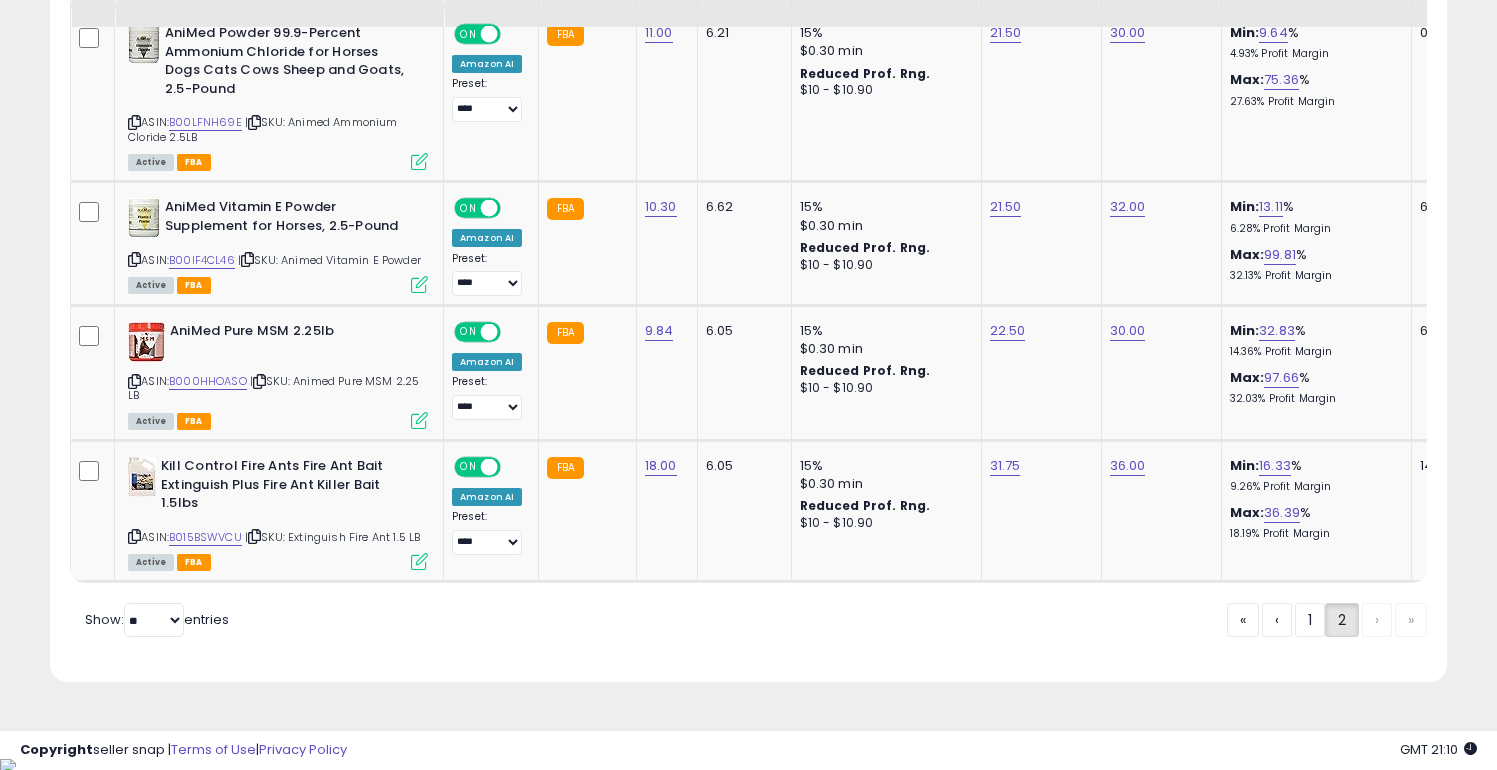 scroll, scrollTop: 1179, scrollLeft: 0, axis: vertical 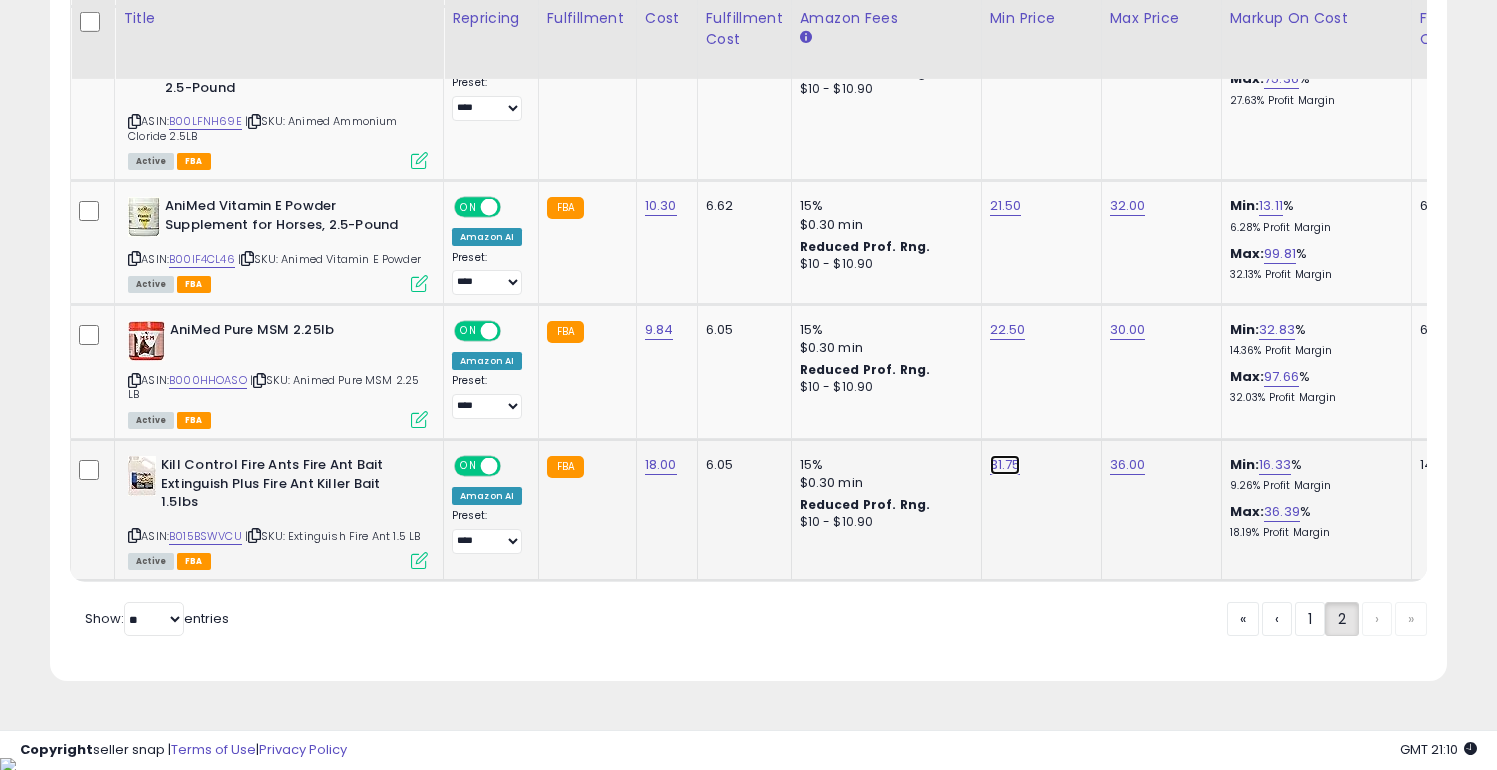 click on "31.75" at bounding box center (1008, -105) 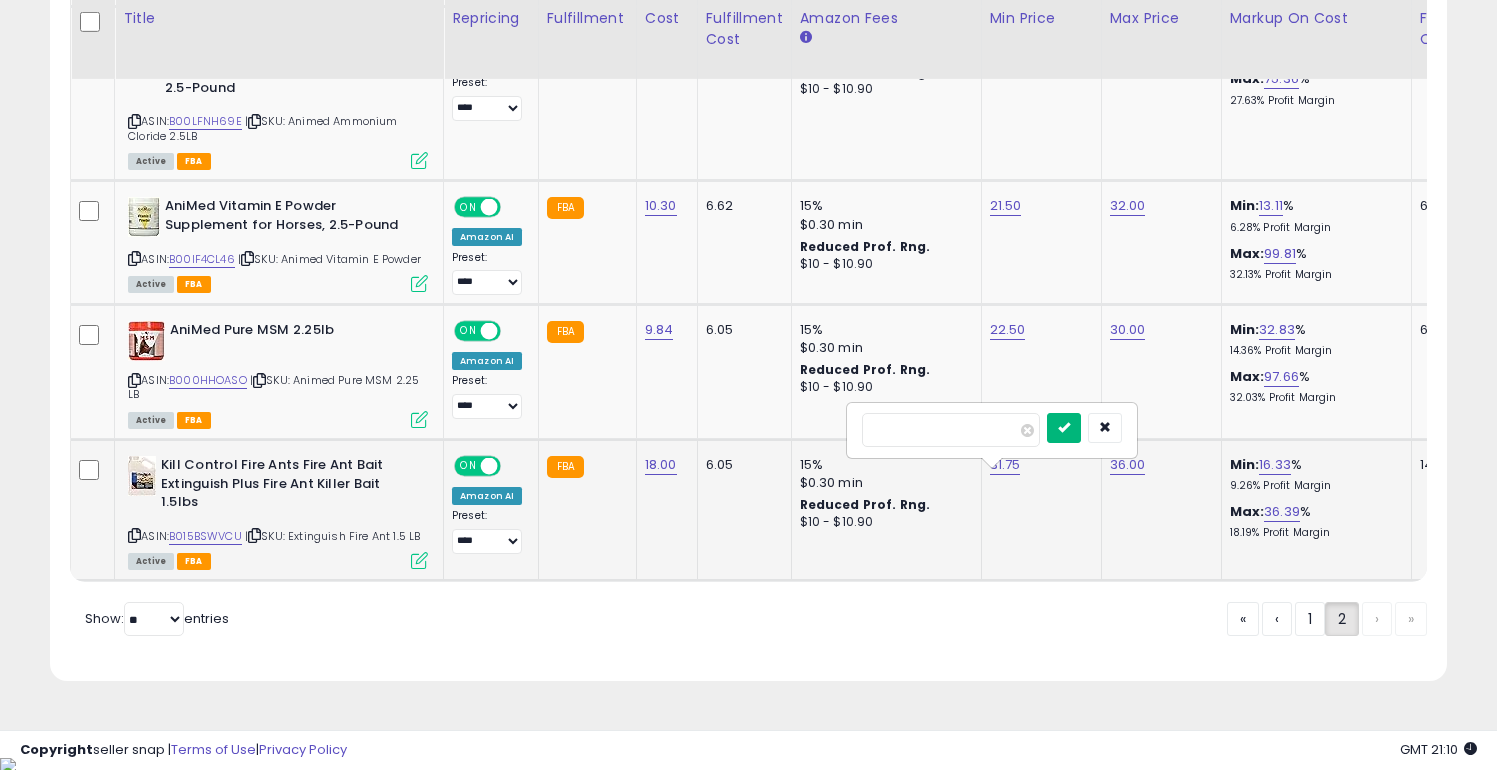 type on "**" 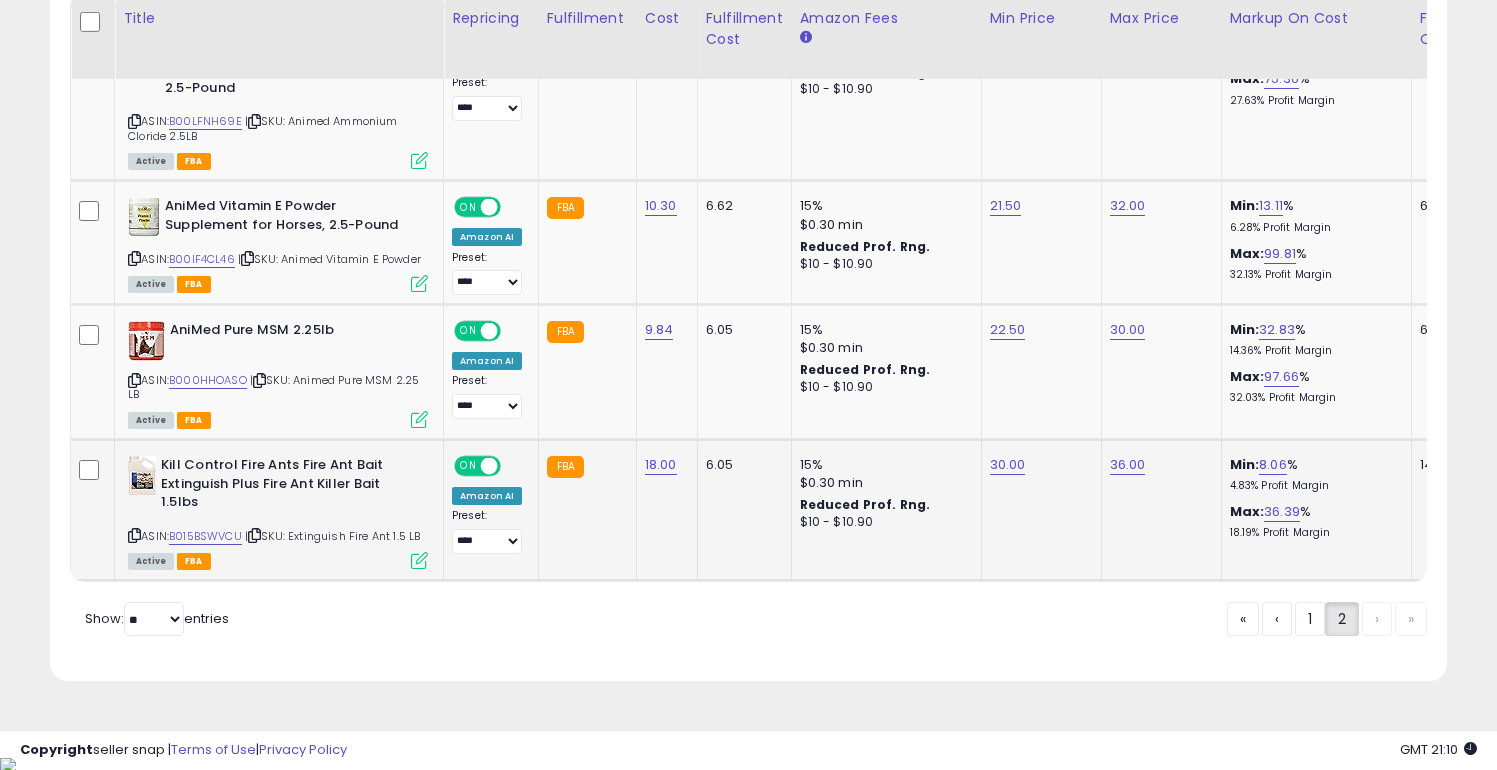 click on "Filters
Save View
Save As New View
Update Current View
Columns" at bounding box center [748, 162] 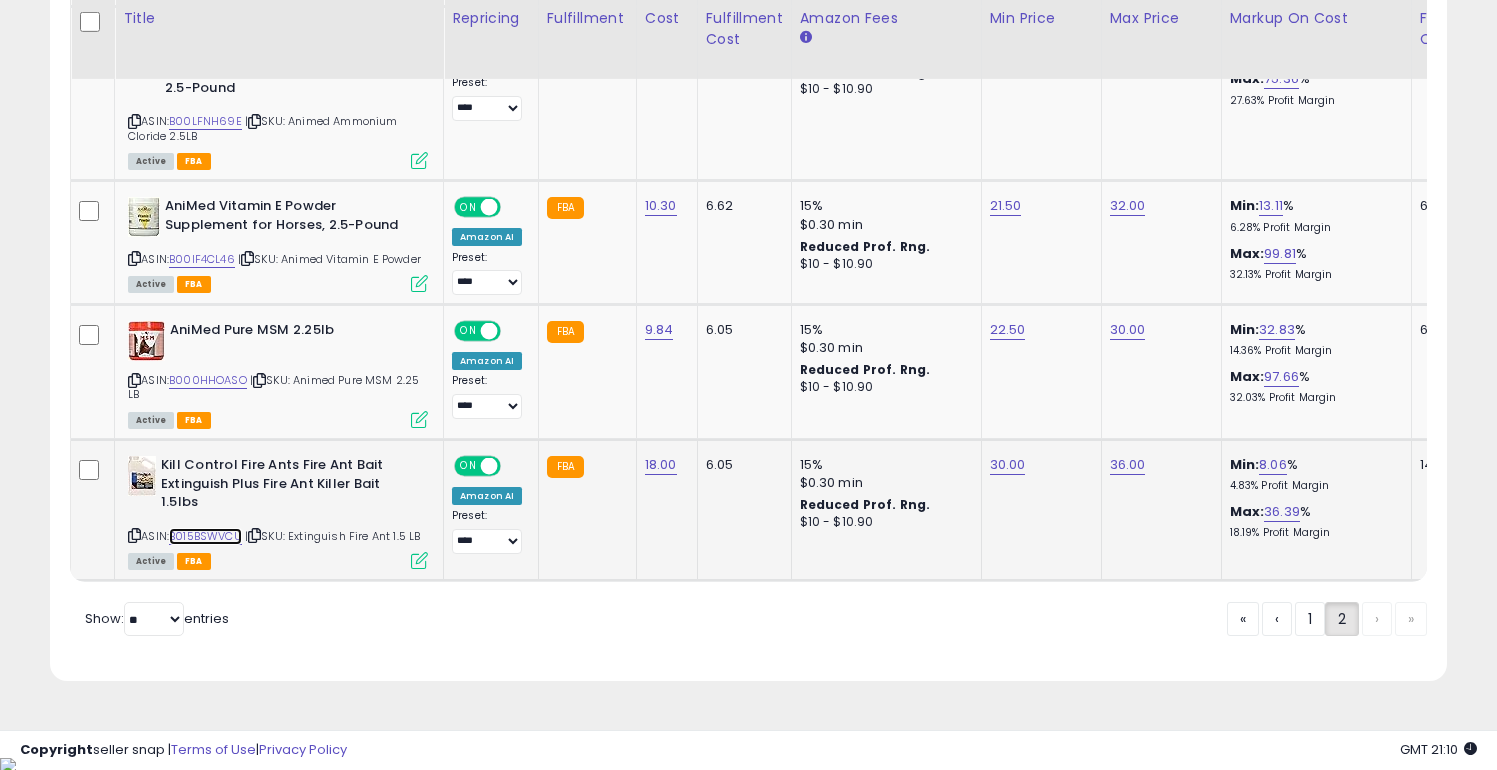 click on "B015BSWVCU" at bounding box center [205, 536] 